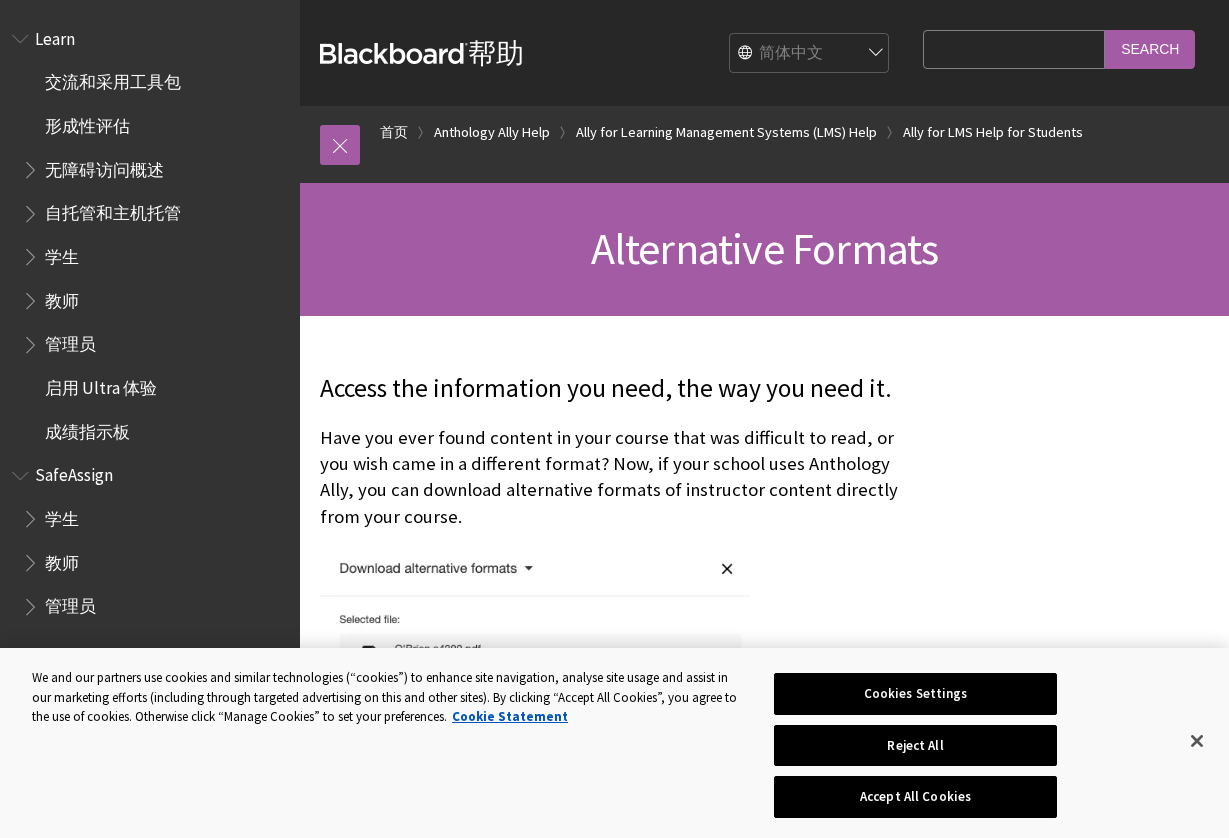 scroll, scrollTop: 454, scrollLeft: 0, axis: vertical 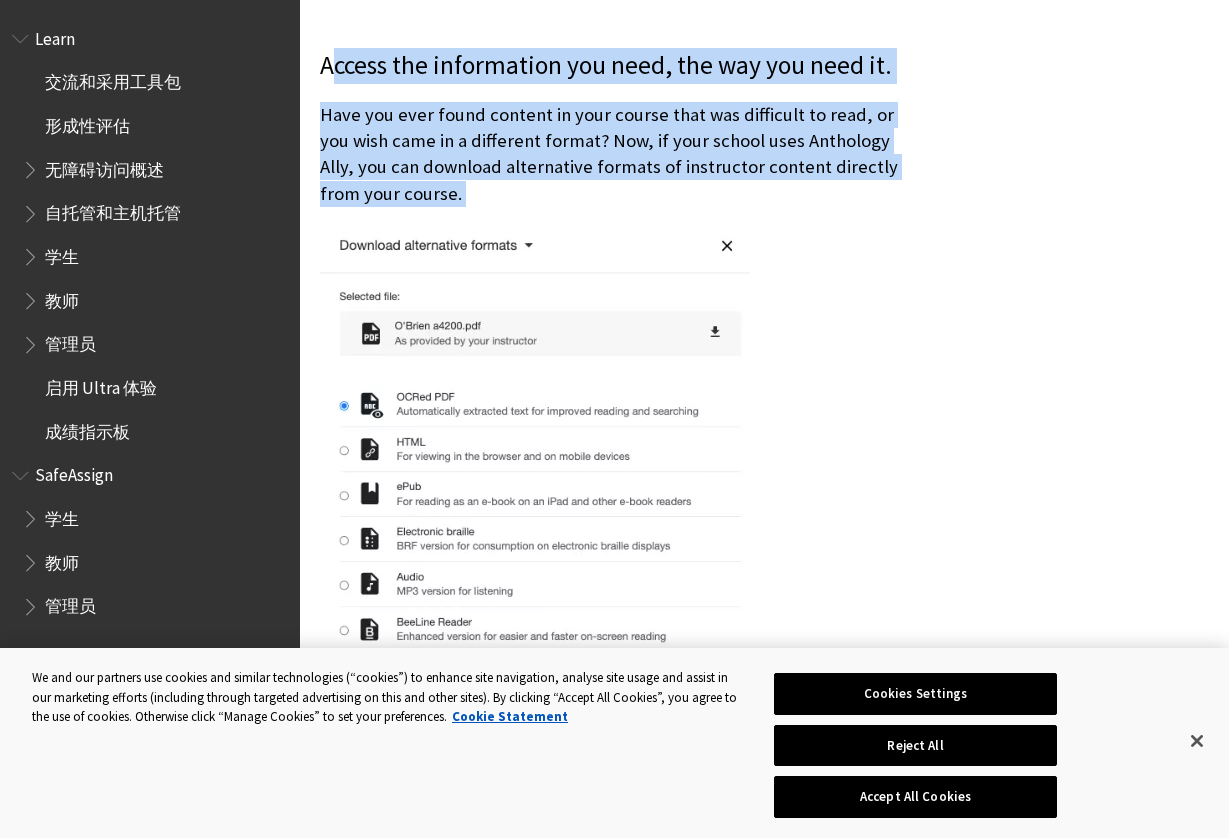 drag, startPoint x: 327, startPoint y: 68, endPoint x: 437, endPoint y: 217, distance: 185.20529 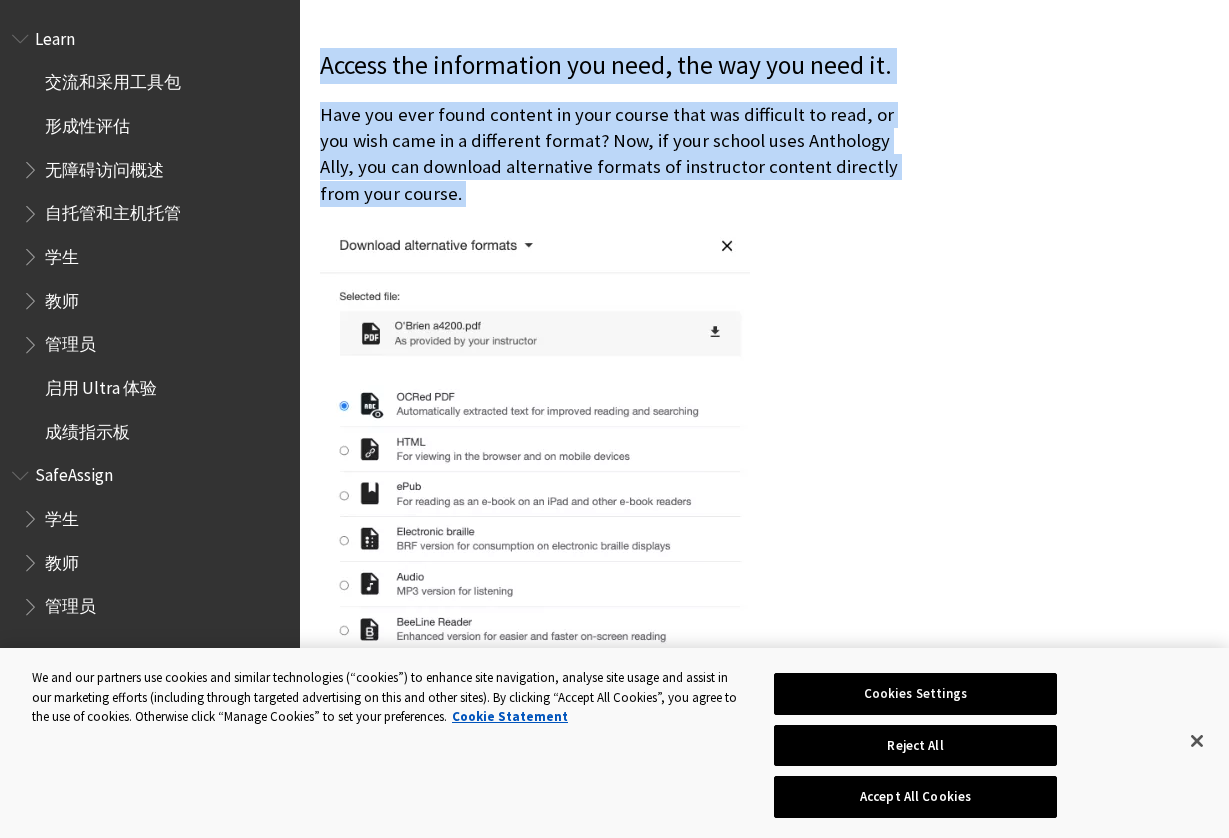 drag, startPoint x: 321, startPoint y: 67, endPoint x: 416, endPoint y: 211, distance: 172.51376 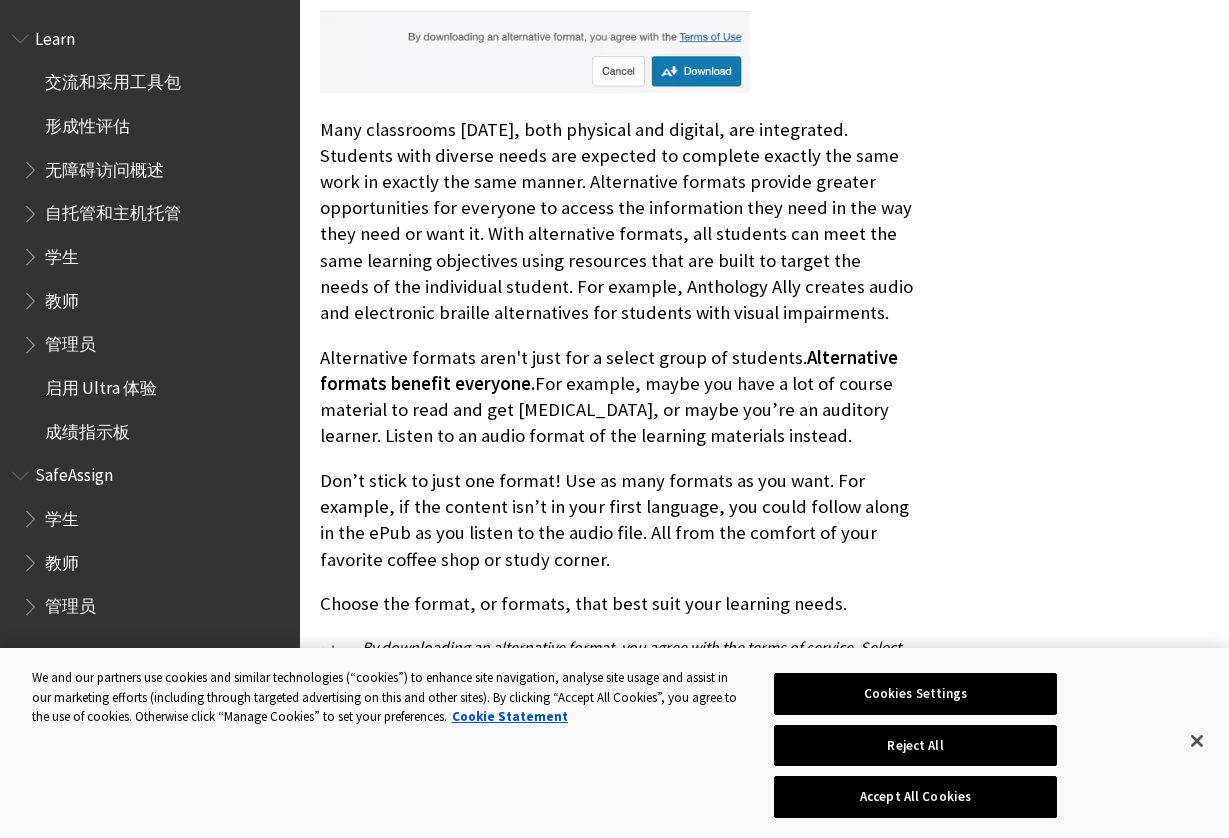 scroll, scrollTop: 1163, scrollLeft: 0, axis: vertical 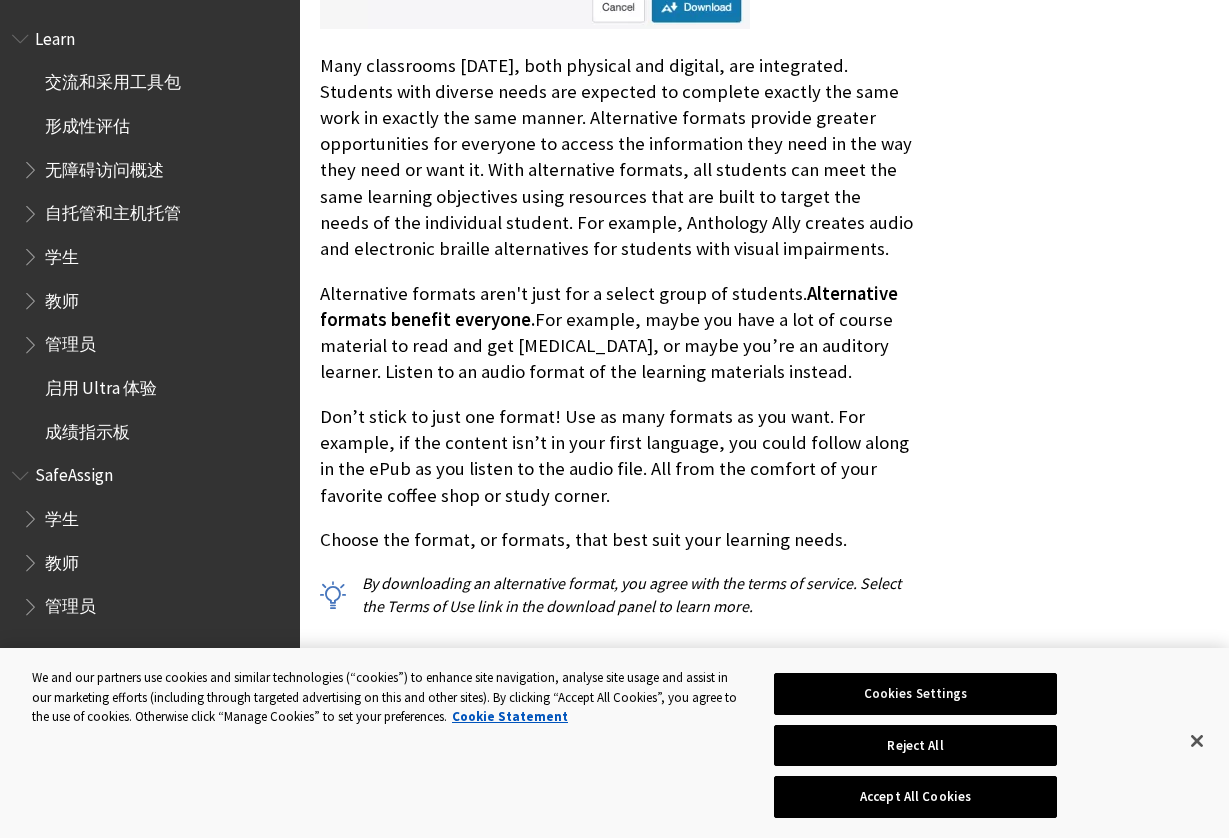 copy on "Access the information you need, the way you need it. Have you ever found content in your course that was difficult to read, or you wish came in a different format? Now, if your school uses Anthology Ally, you can download alternative formats of instructor content directly from your course." 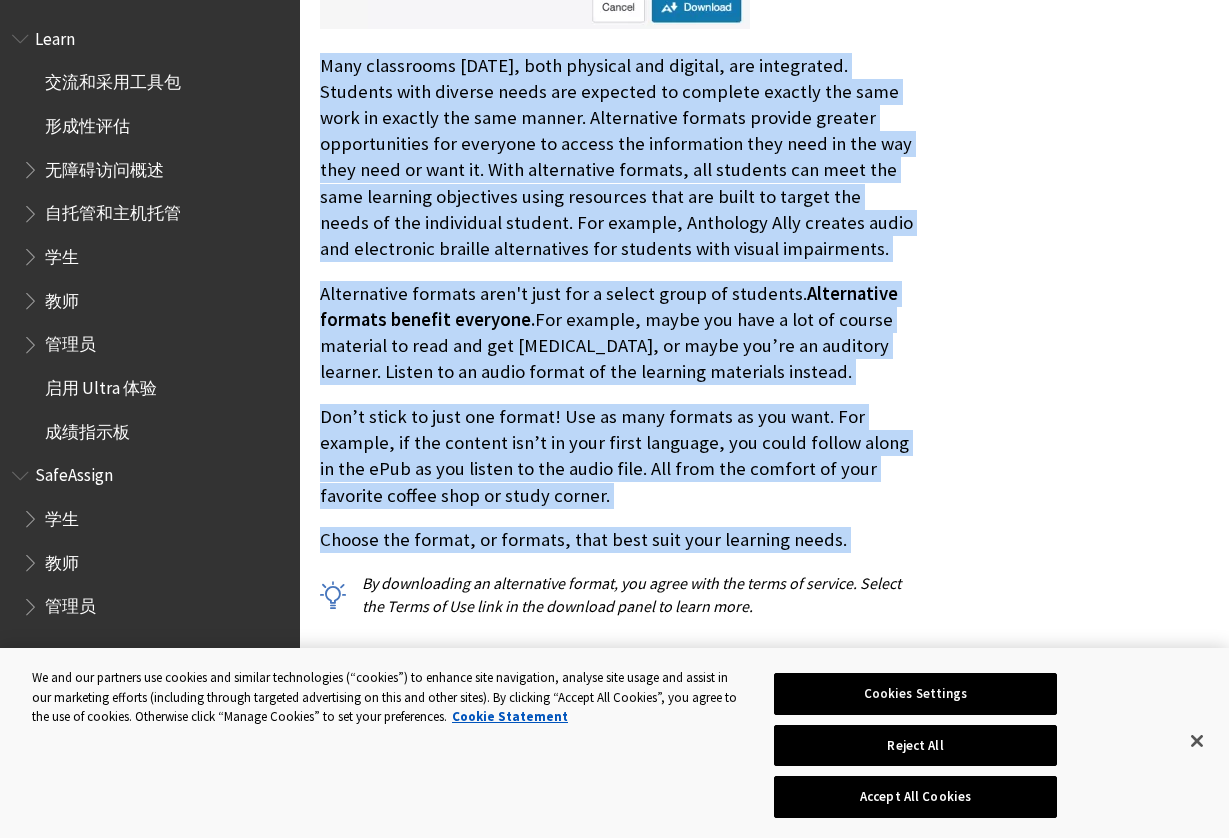 drag, startPoint x: 321, startPoint y: 62, endPoint x: 803, endPoint y: 550, distance: 685.9067 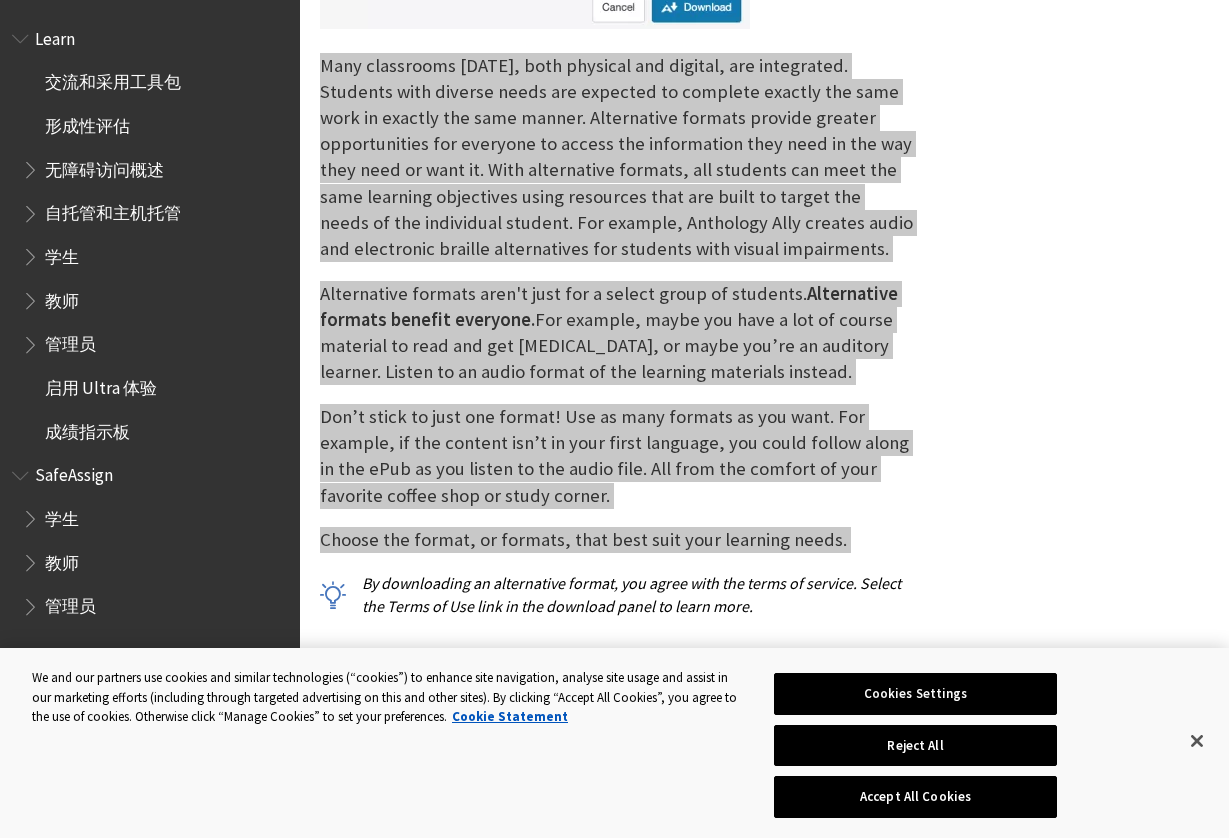 drag, startPoint x: 859, startPoint y: 537, endPoint x: 546, endPoint y: 363, distance: 358.1131 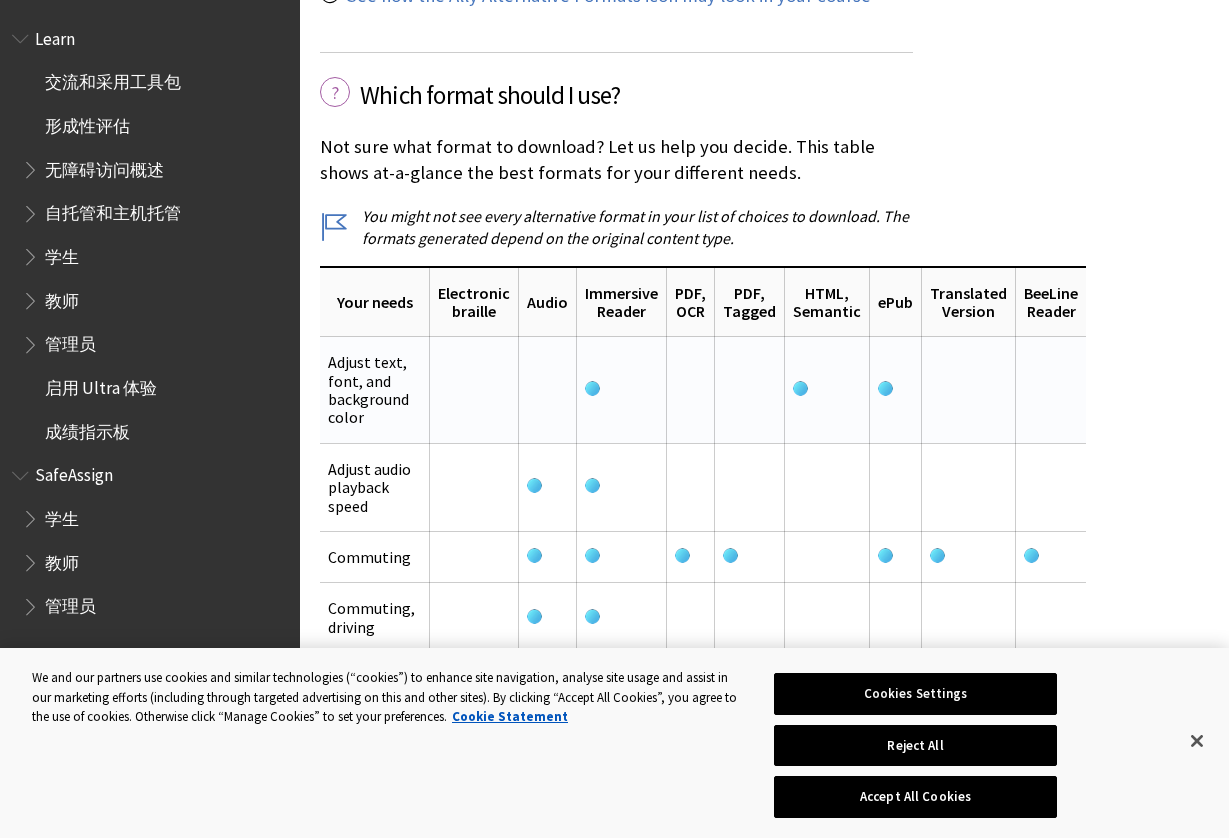 scroll, scrollTop: 2774, scrollLeft: 0, axis: vertical 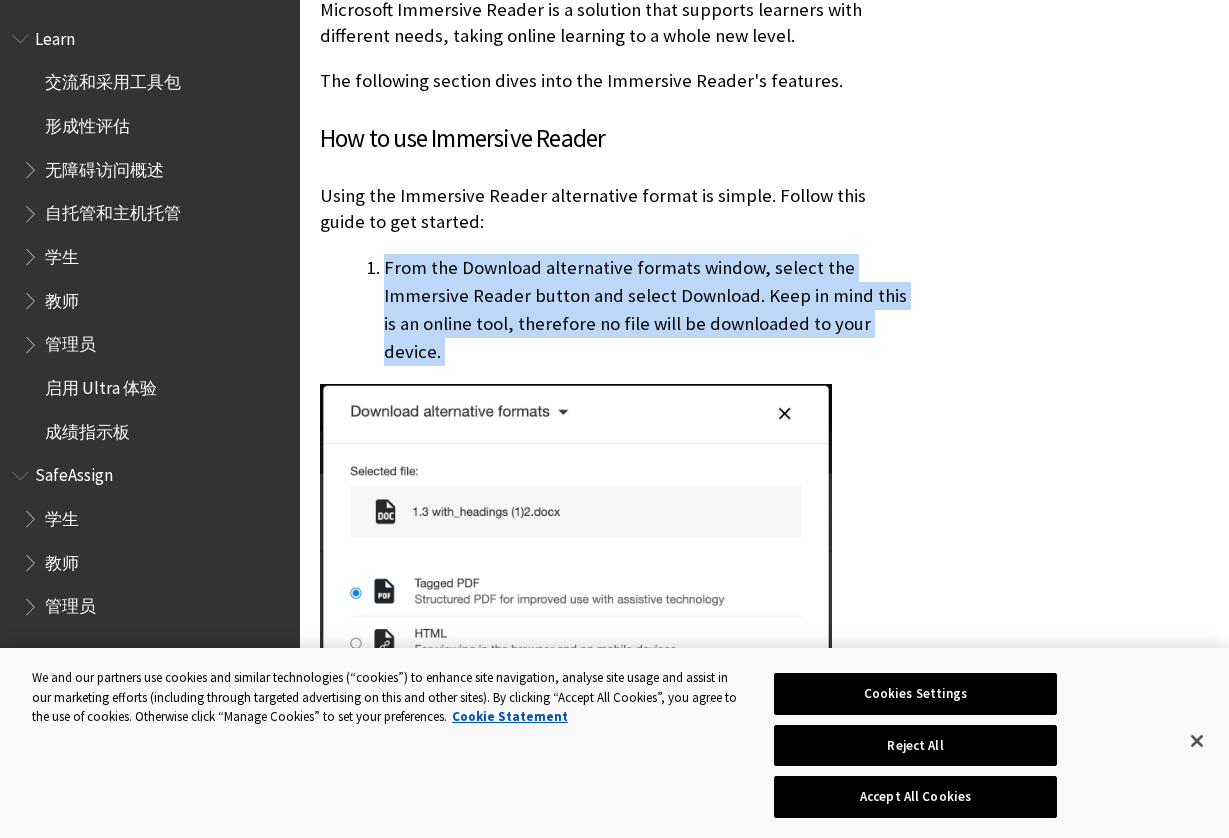 drag, startPoint x: 378, startPoint y: 197, endPoint x: 745, endPoint y: 279, distance: 376.0492 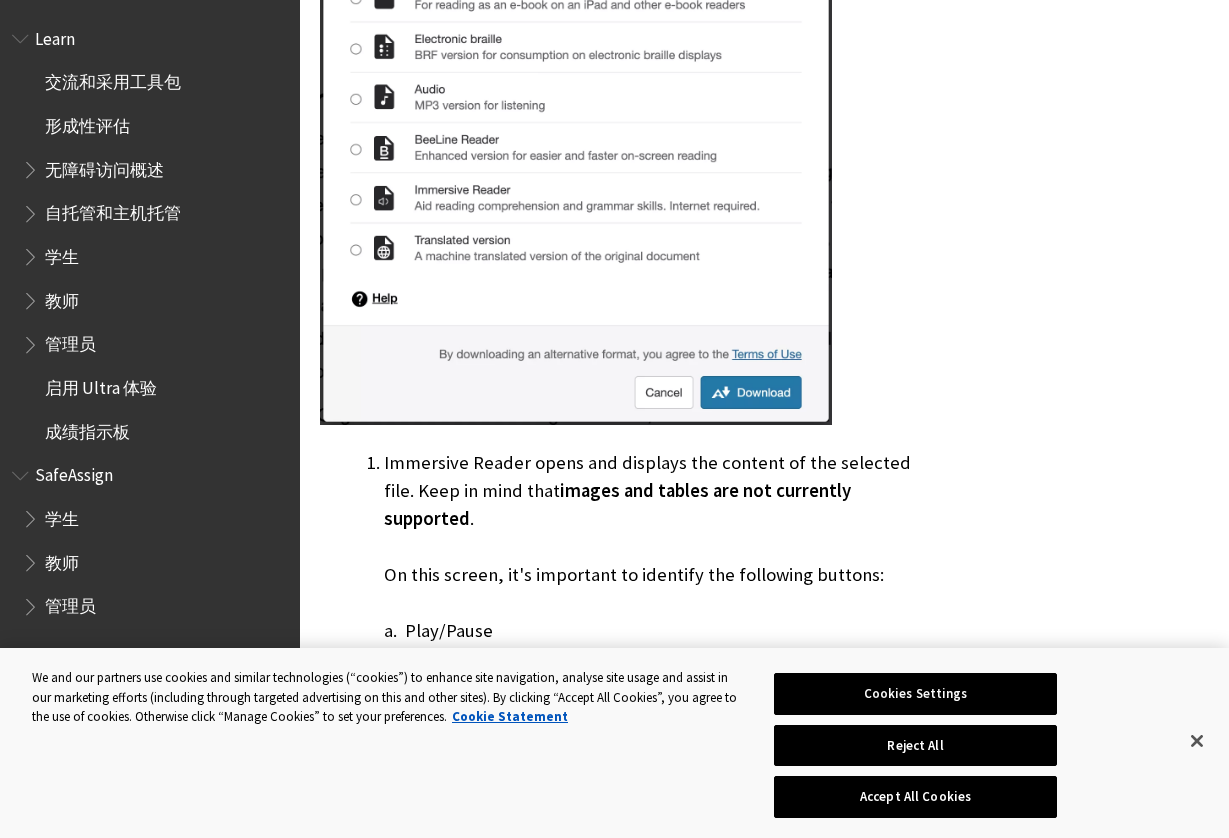 scroll, scrollTop: 5541, scrollLeft: 0, axis: vertical 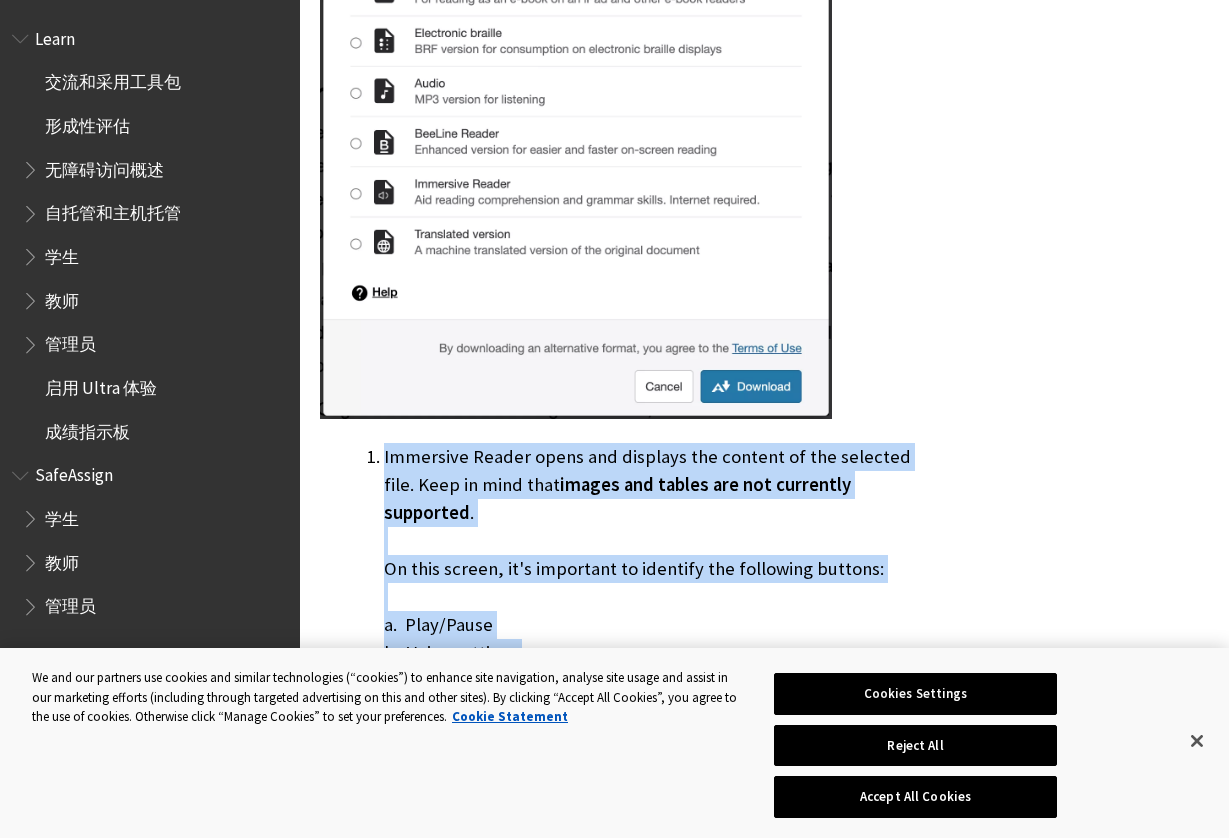 drag, startPoint x: 383, startPoint y: 361, endPoint x: 526, endPoint y: 585, distance: 265.75363 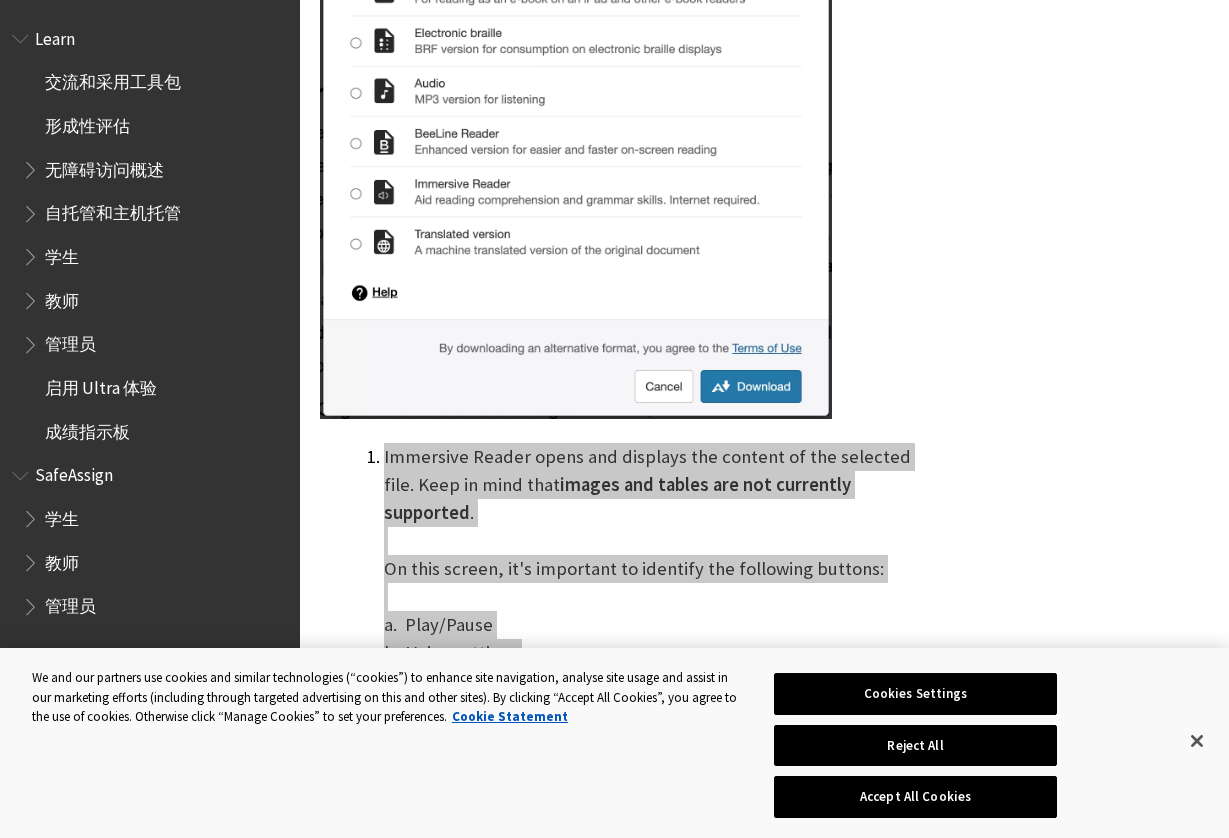 drag, startPoint x: 562, startPoint y: 614, endPoint x: 778, endPoint y: 525, distance: 233.6172 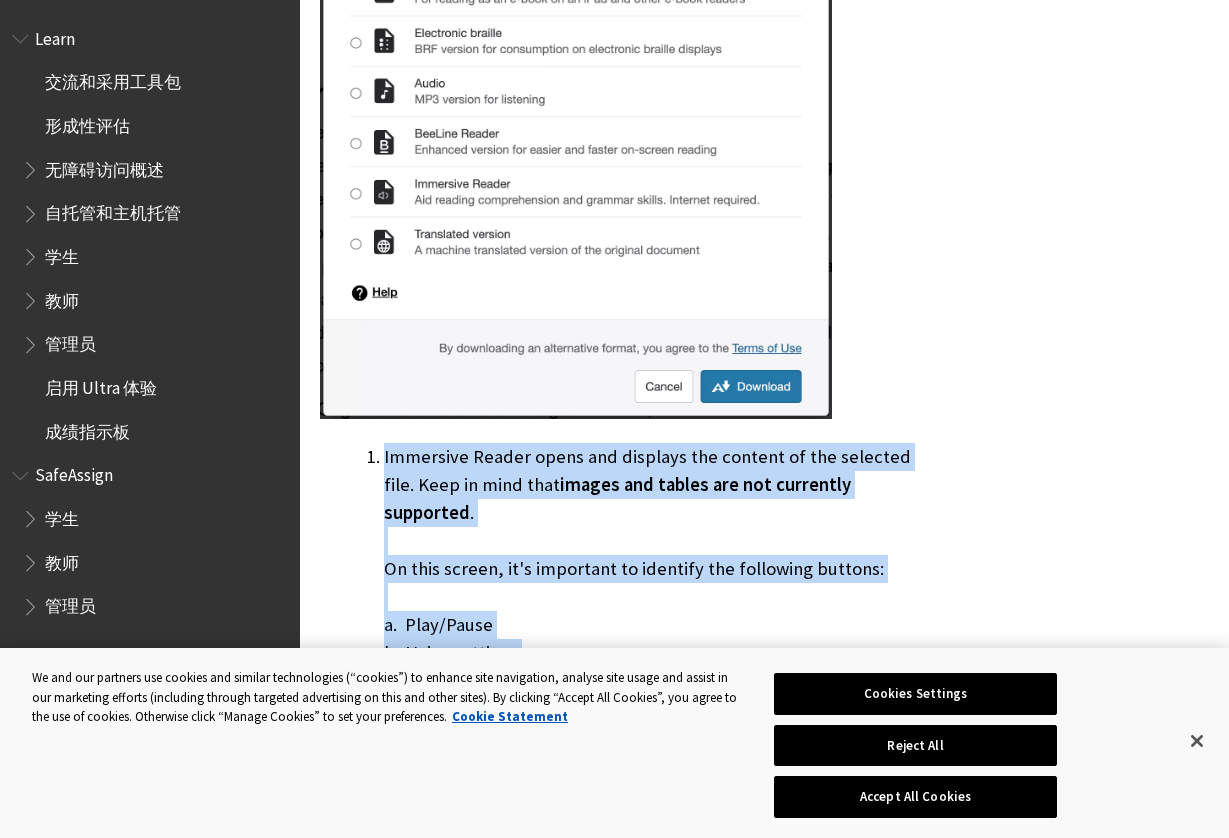 click on "Immersive Reader opens and displays the content of the selected file. Keep in mind that  images and tables are not currently supported . On this screen, it's important to identify the following buttons: a.  Play/Pause b.  Voice settings c.  Text preferences d.  Grammar options e.  Reading preferences" at bounding box center [648, 611] 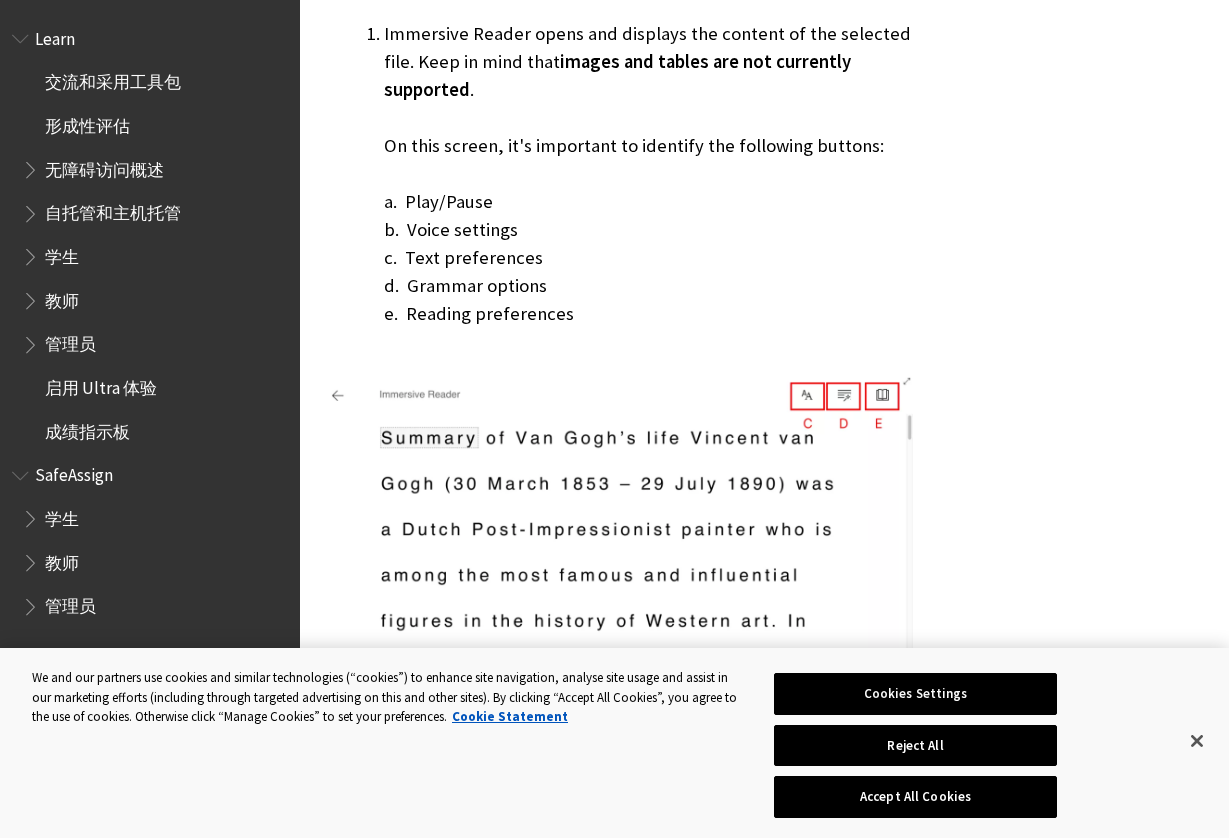 scroll, scrollTop: 5952, scrollLeft: 0, axis: vertical 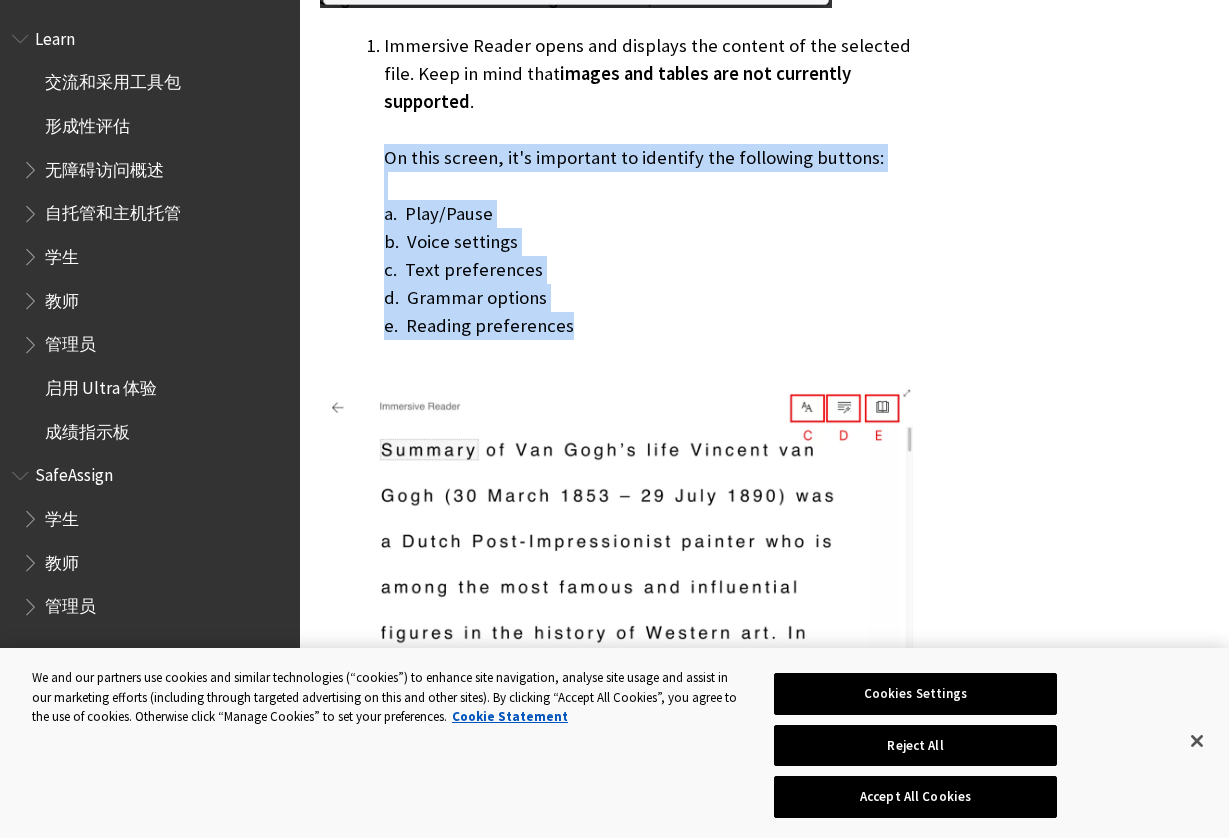 drag, startPoint x: 414, startPoint y: 73, endPoint x: 573, endPoint y: 240, distance: 230.58621 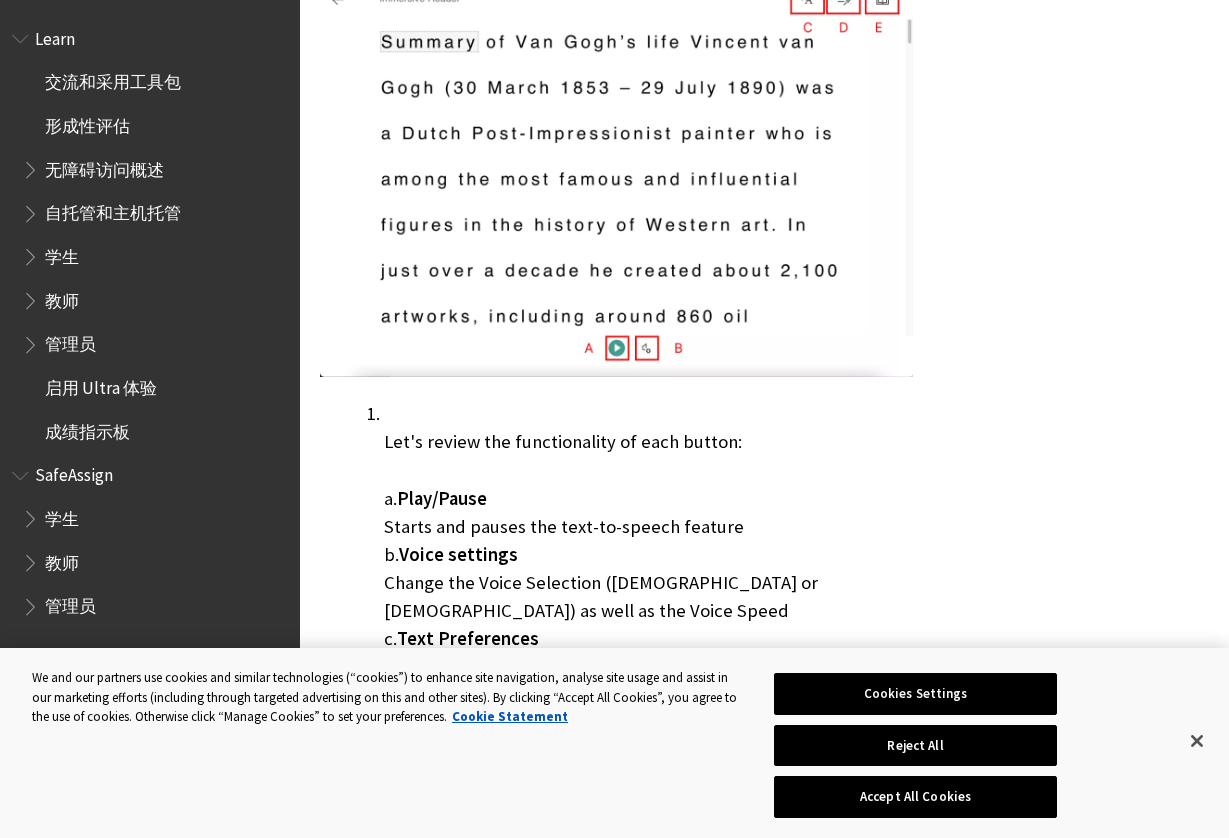 scroll, scrollTop: 6368, scrollLeft: 0, axis: vertical 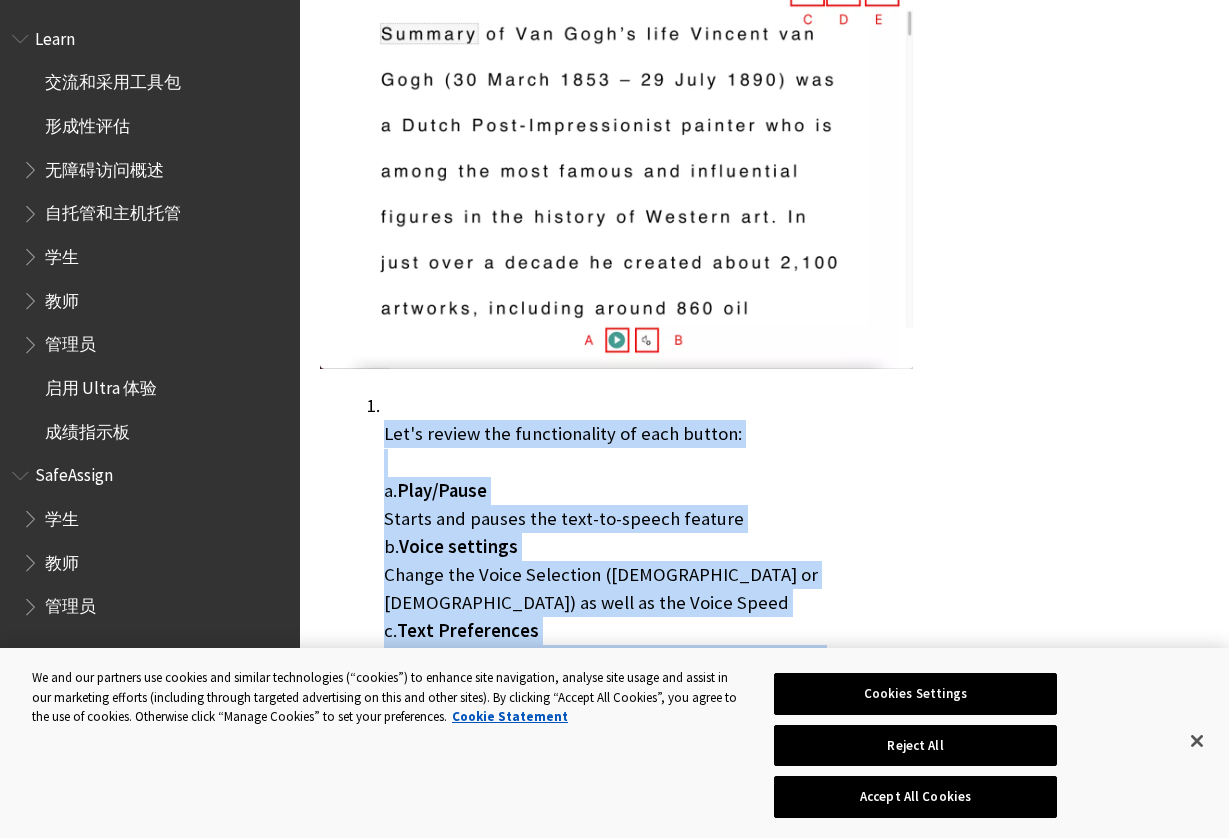 drag, startPoint x: 381, startPoint y: 337, endPoint x: 788, endPoint y: 591, distance: 479.75516 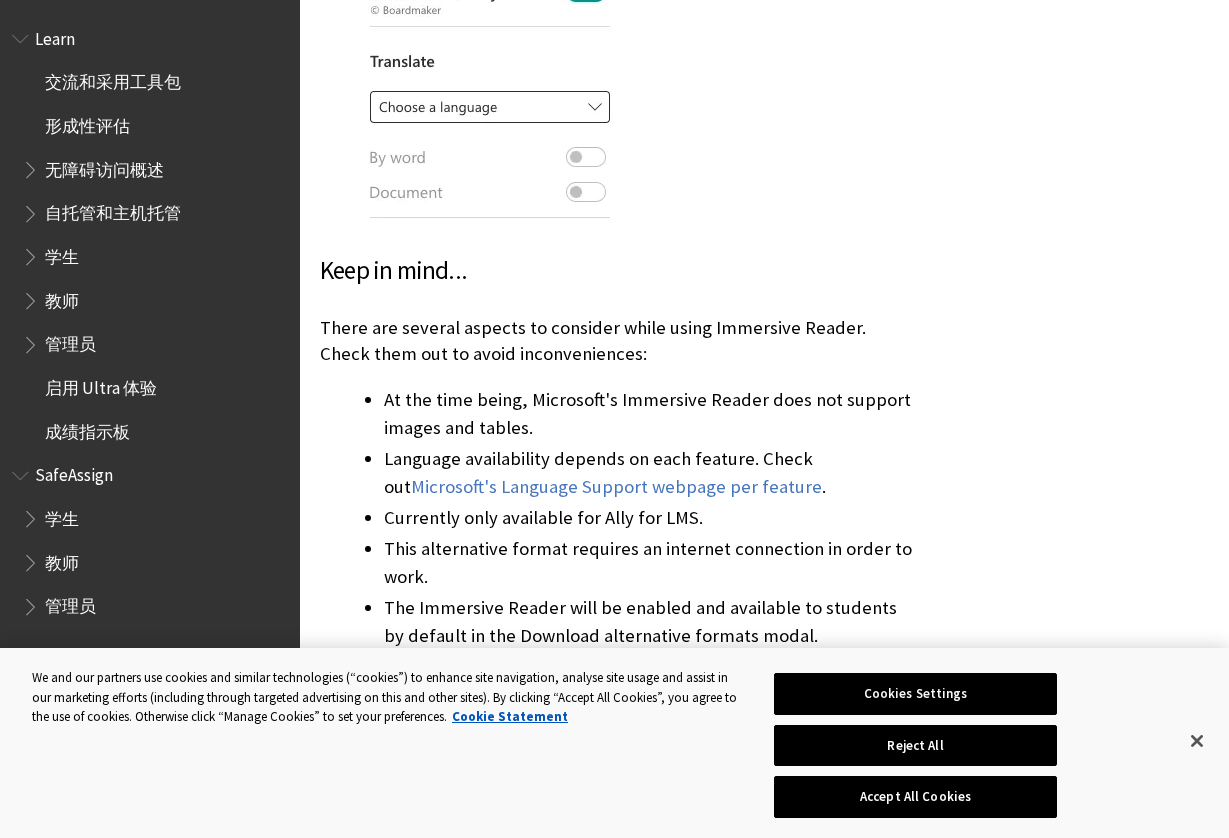 scroll, scrollTop: 8826, scrollLeft: 0, axis: vertical 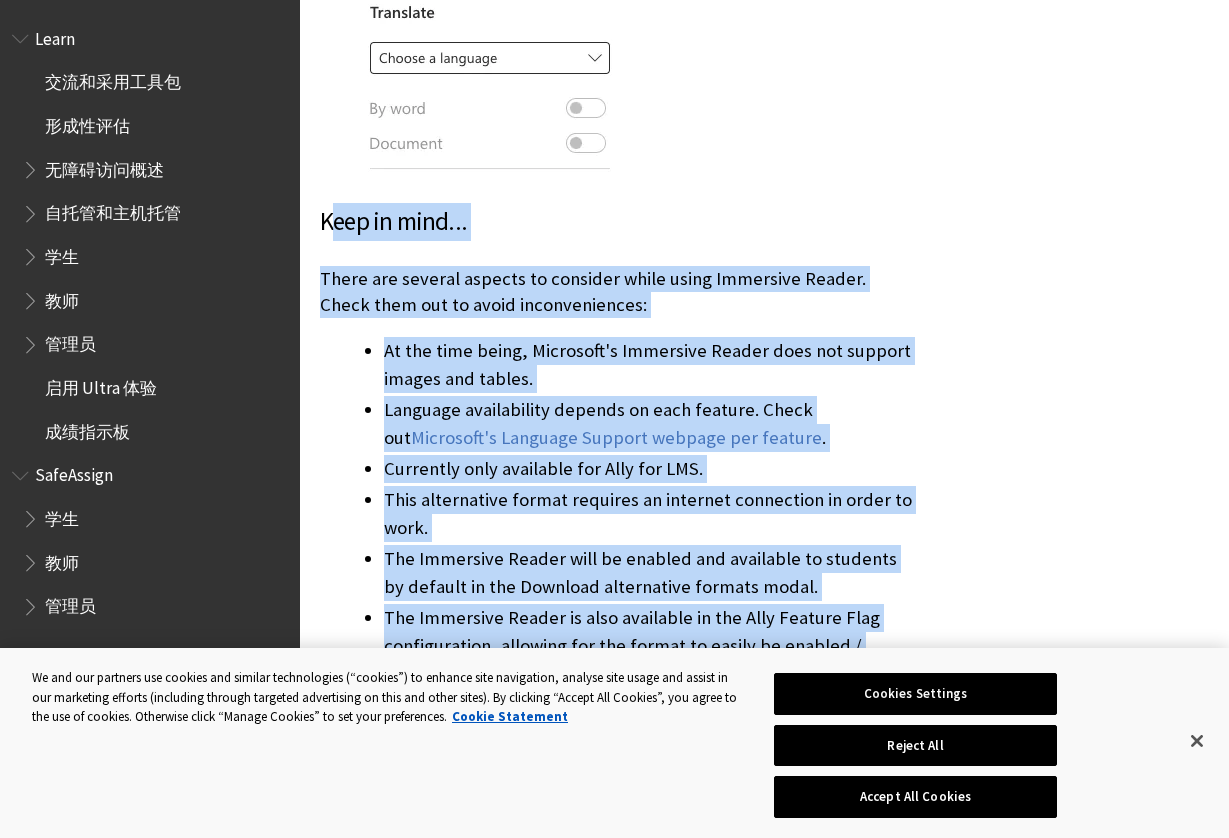 drag, startPoint x: 416, startPoint y: 186, endPoint x: 568, endPoint y: 581, distance: 423.23633 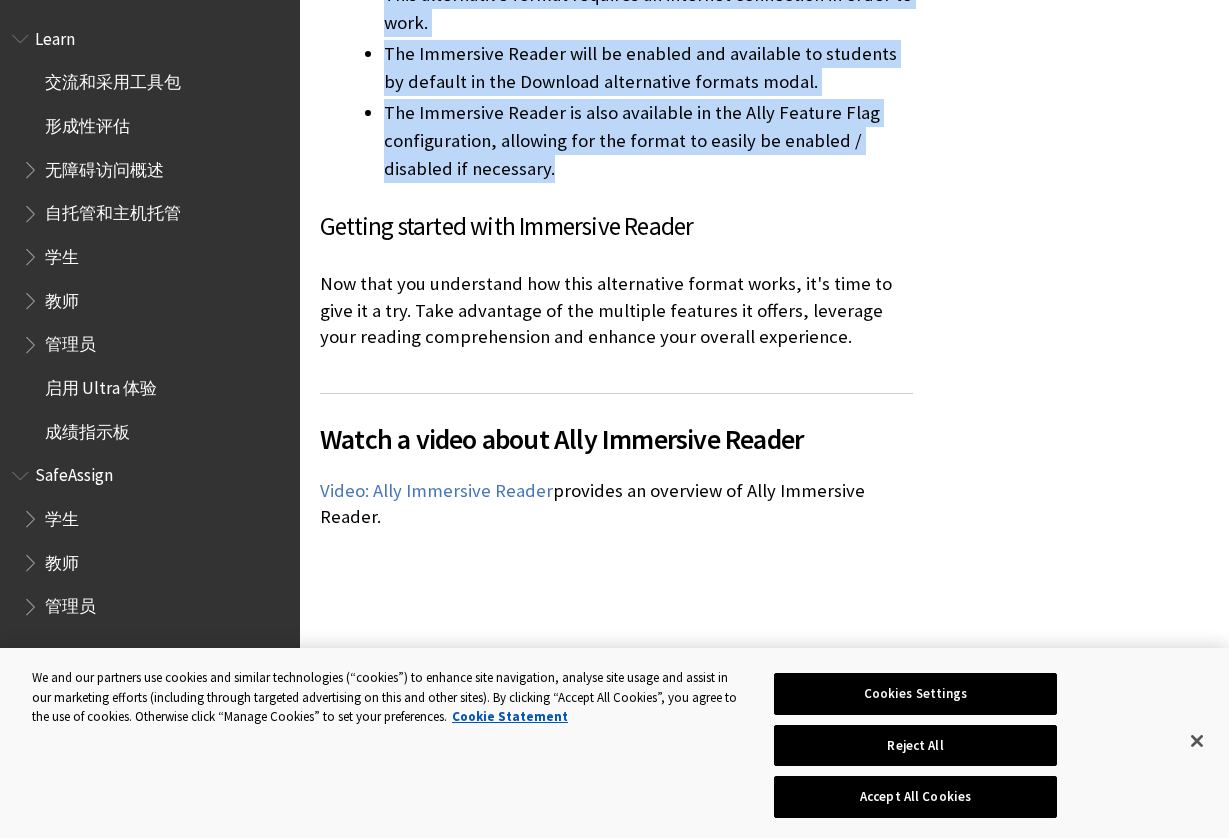 scroll, scrollTop: 9334, scrollLeft: 0, axis: vertical 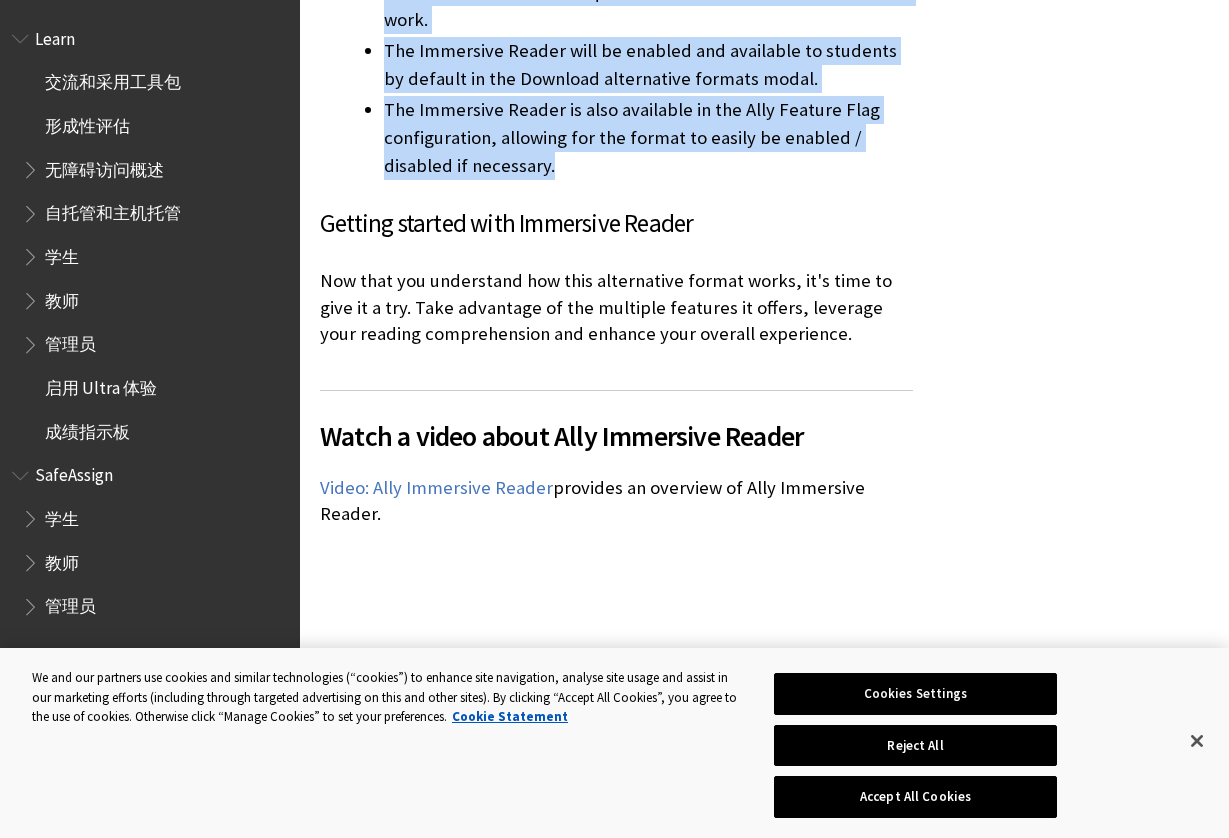 click on "Now that you understand how this alternative format works, it's time to give it a try. Take advantage of the multiple features it offers, leverage your reading comprehension and enhance your overall experience." at bounding box center [616, 307] 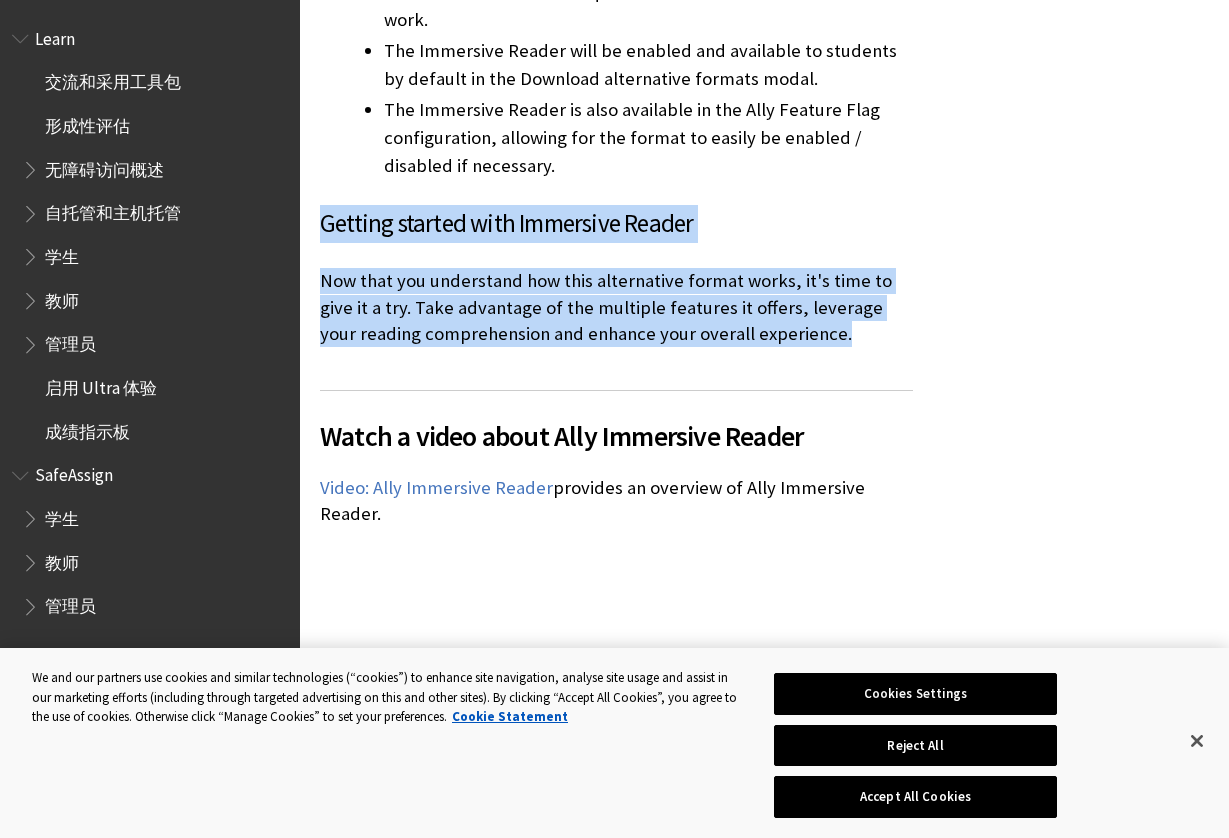 drag, startPoint x: 322, startPoint y: 118, endPoint x: 827, endPoint y: 237, distance: 518.83136 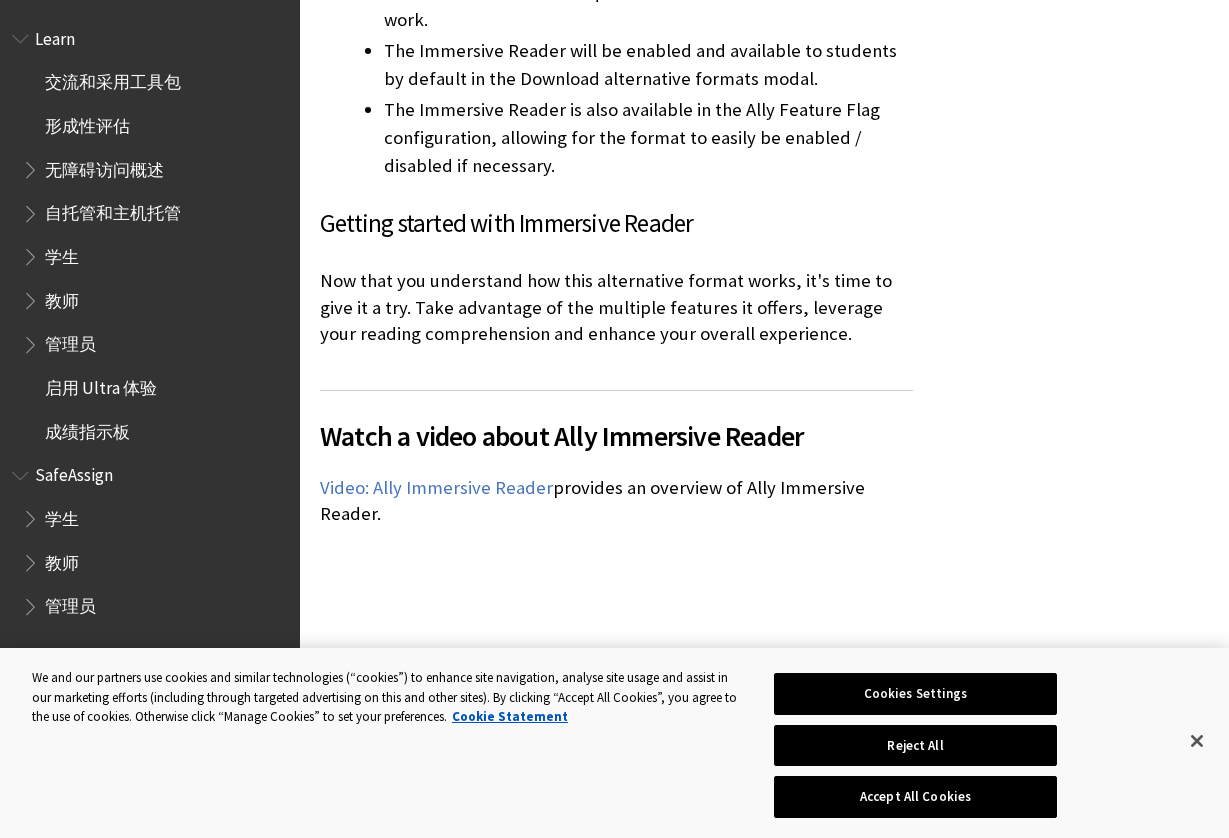 click on "Watch a video about Ally Immersive Reader The following narrated video provides a visual and auditory representation of some of the information included on this page. For a detailed description of what is portrayed in the video,  open the video on YouTube , navigate to  More actions , and select  Open transcript .  Video: Ally Immersive Reader  provides an overview of Ally Immersive Reader.
Ally Immersive Reader" at bounding box center (616, 537) 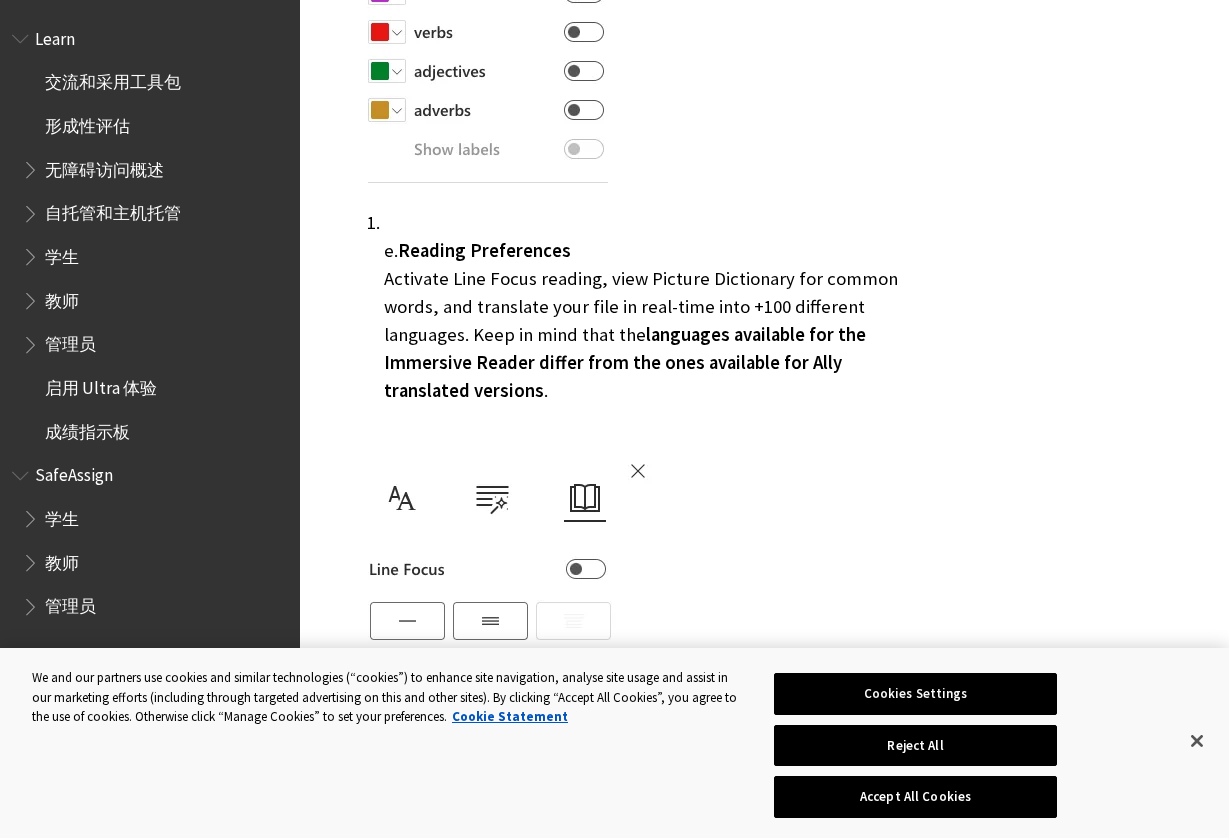 scroll, scrollTop: 8051, scrollLeft: 0, axis: vertical 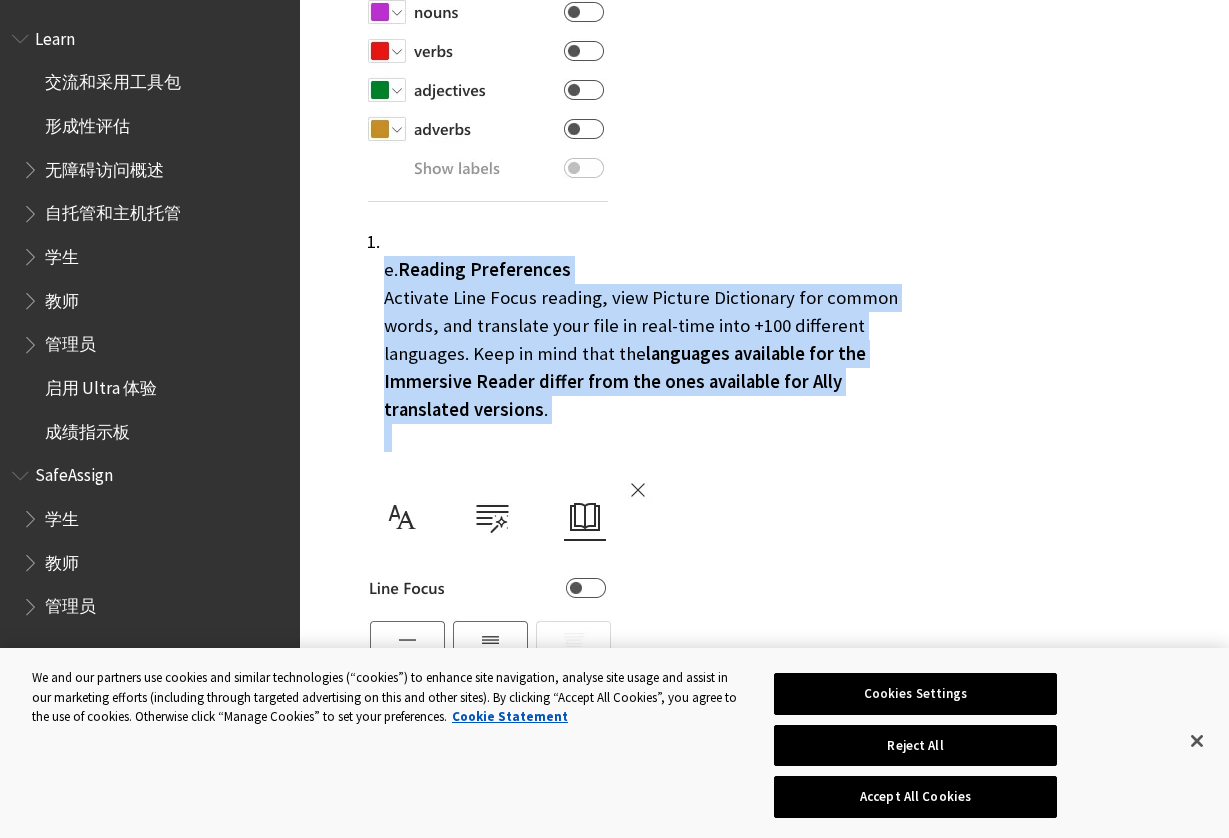 drag, startPoint x: 383, startPoint y: 179, endPoint x: 564, endPoint y: 330, distance: 235.71593 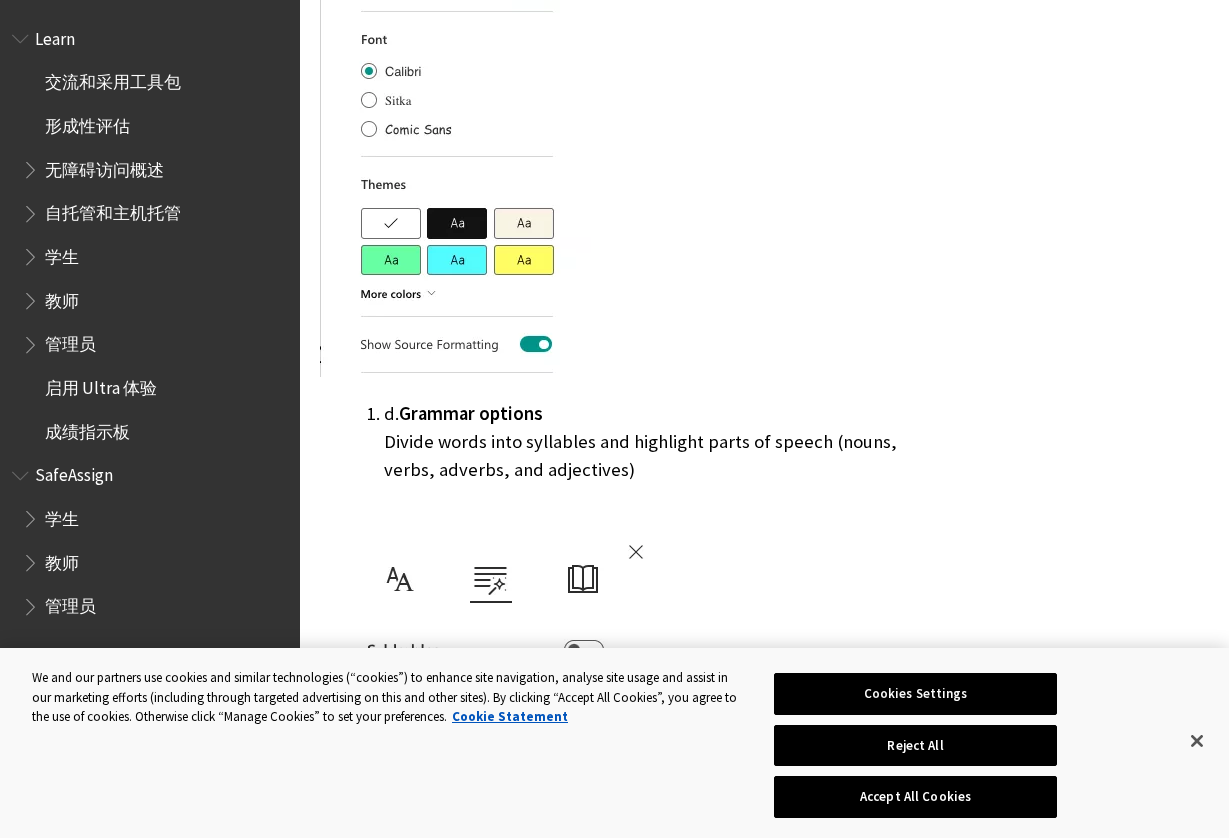 scroll, scrollTop: 7293, scrollLeft: 0, axis: vertical 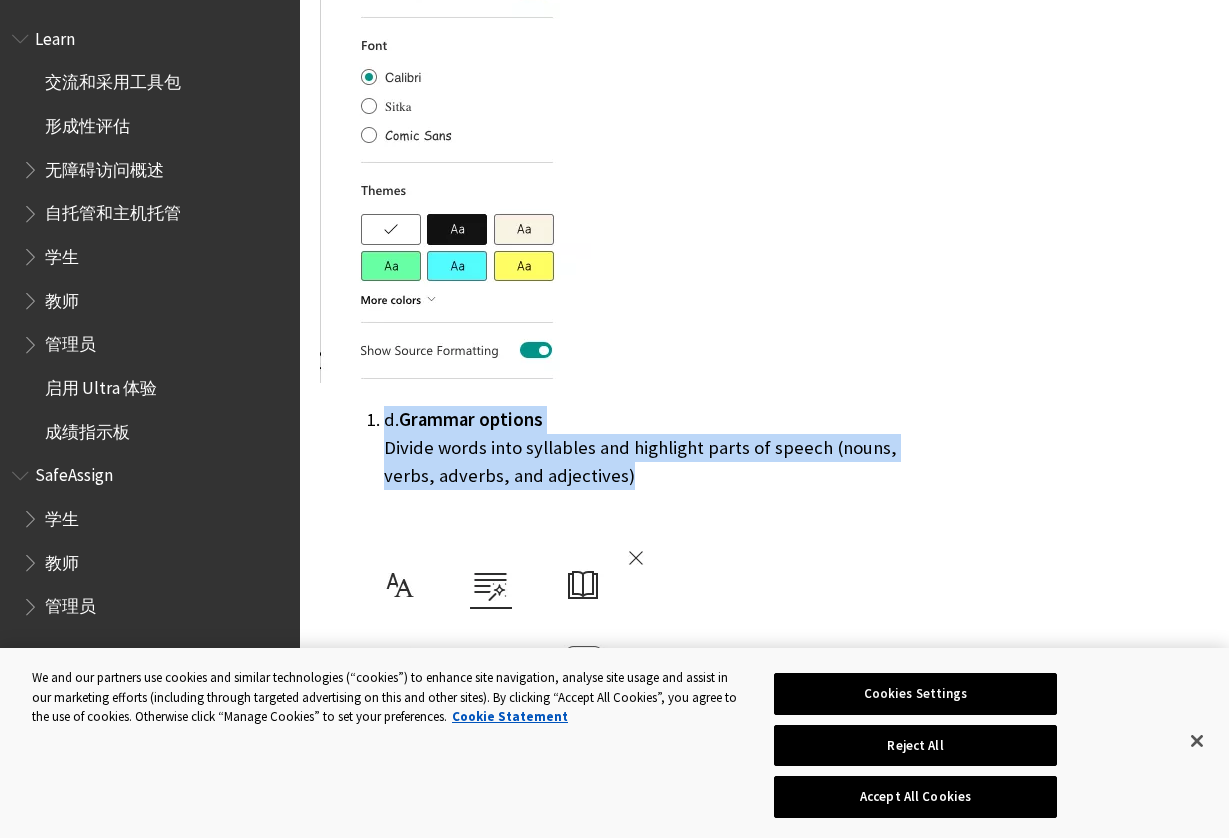 drag, startPoint x: 384, startPoint y: 330, endPoint x: 635, endPoint y: 395, distance: 259.2798 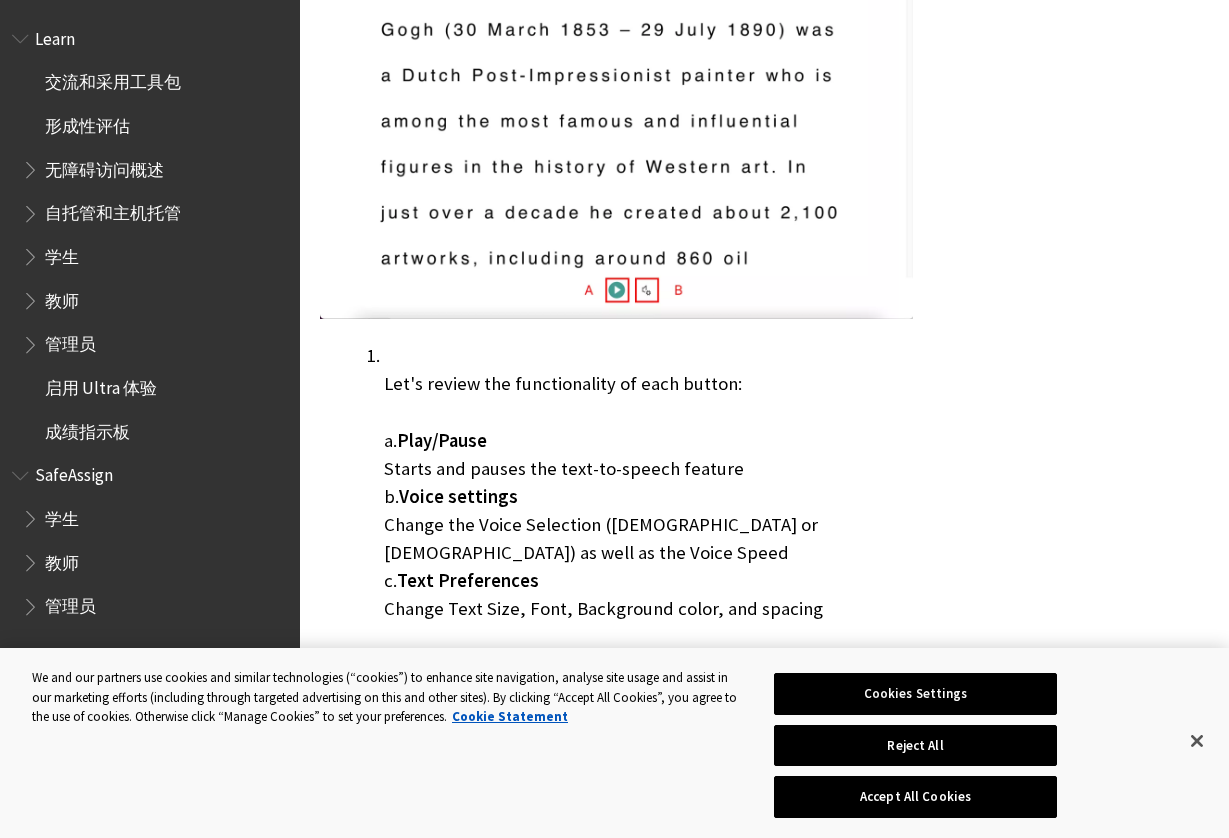 scroll, scrollTop: 6386, scrollLeft: 0, axis: vertical 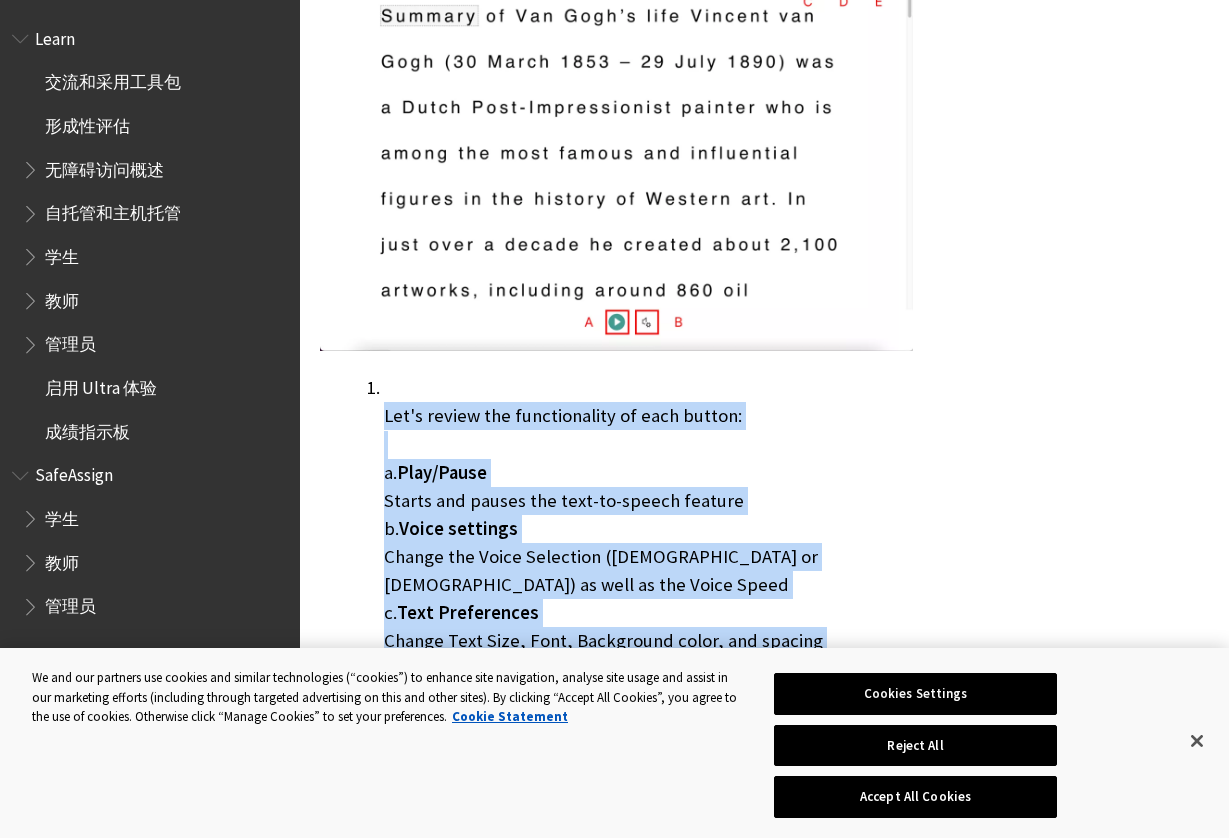 drag, startPoint x: 412, startPoint y: 329, endPoint x: 804, endPoint y: 566, distance: 458.07532 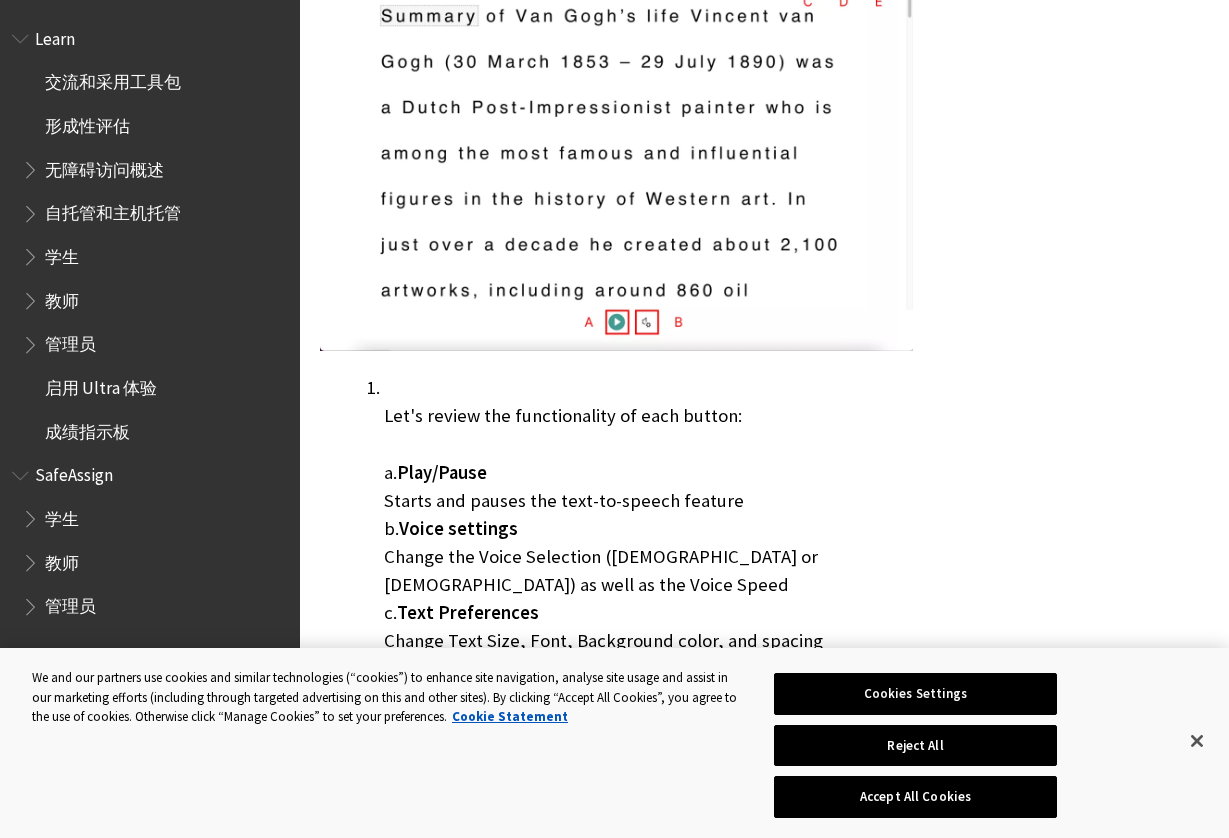click on "Let's review the functionality of each button: a.   Play/Pause Starts and pauses the text-to-speech feature b.  Voice settings Change the Voice Selection ([DEMOGRAPHIC_DATA] or [DEMOGRAPHIC_DATA]) as well as the Voice Speed c.  Text Preferences Change Text Size, Font, Background color, and spacing" at bounding box center (648, 528) 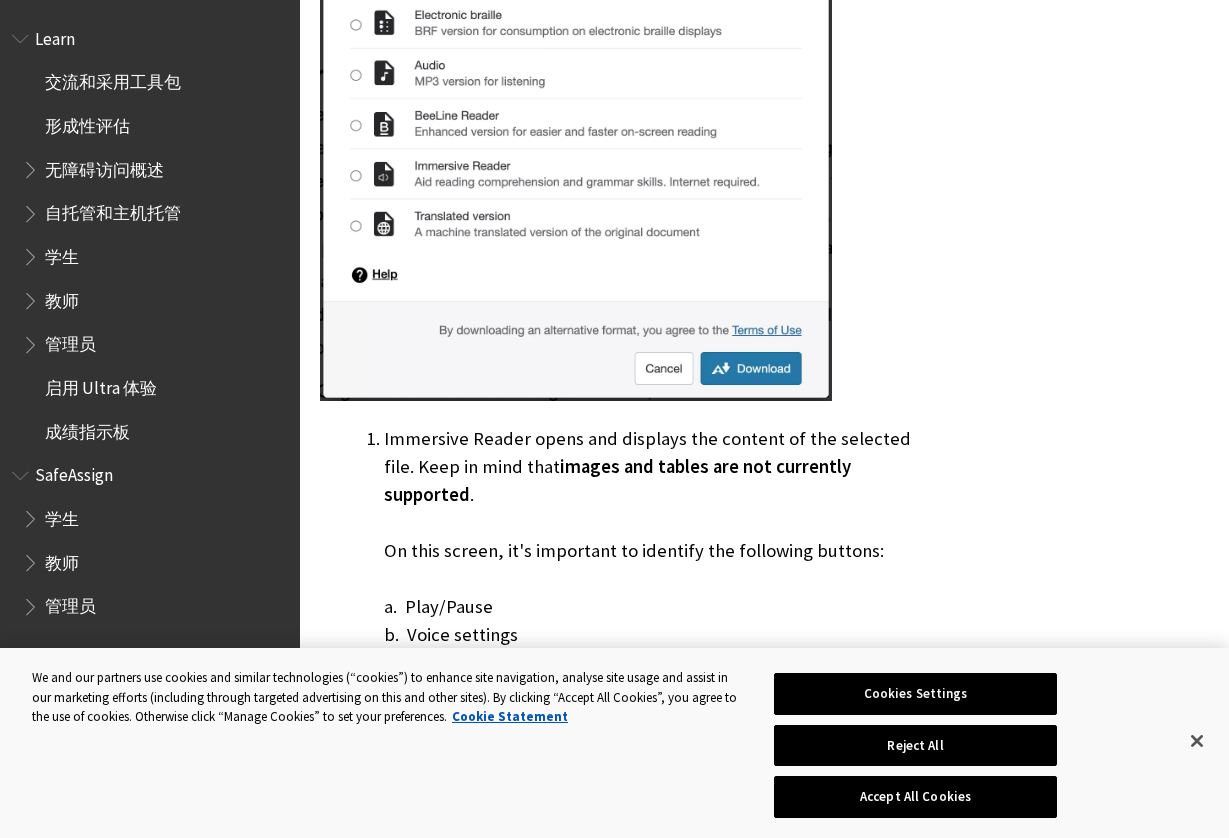 scroll, scrollTop: 5558, scrollLeft: 0, axis: vertical 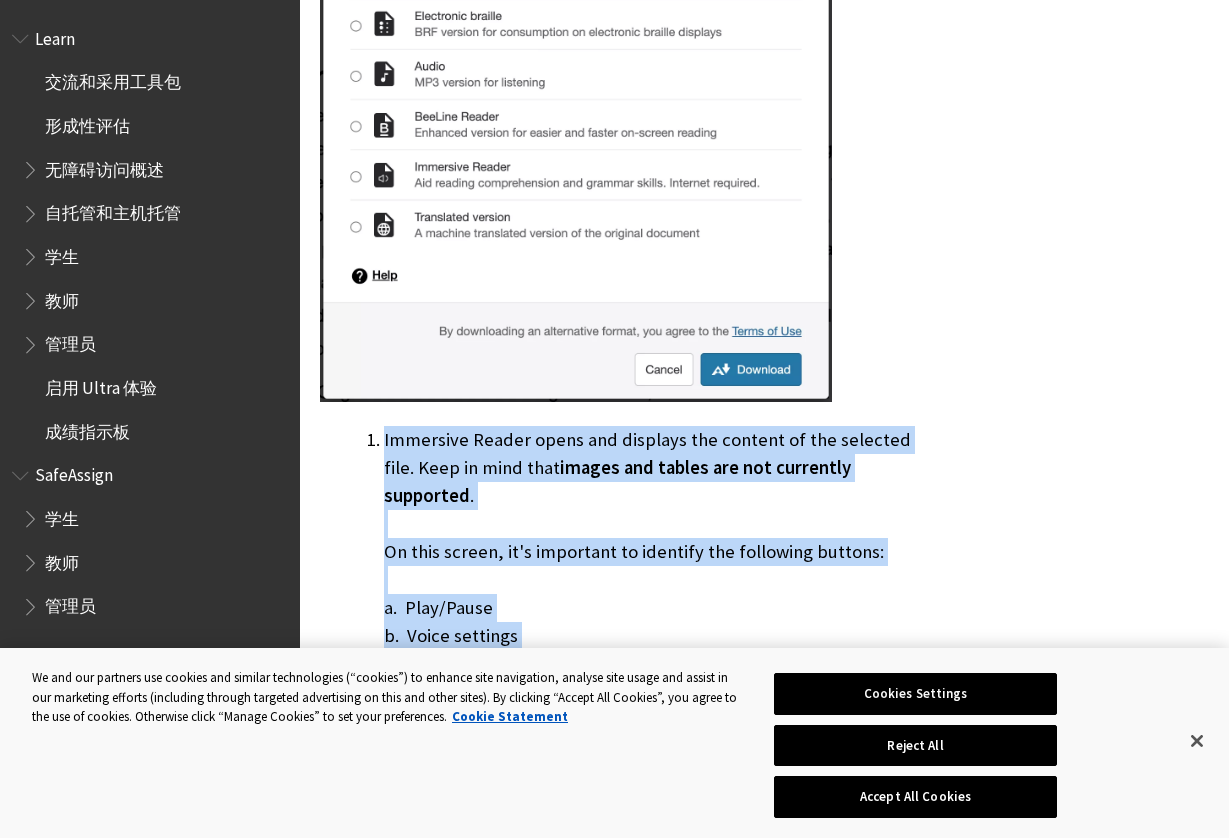 drag, startPoint x: 381, startPoint y: 352, endPoint x: 602, endPoint y: 621, distance: 348.14078 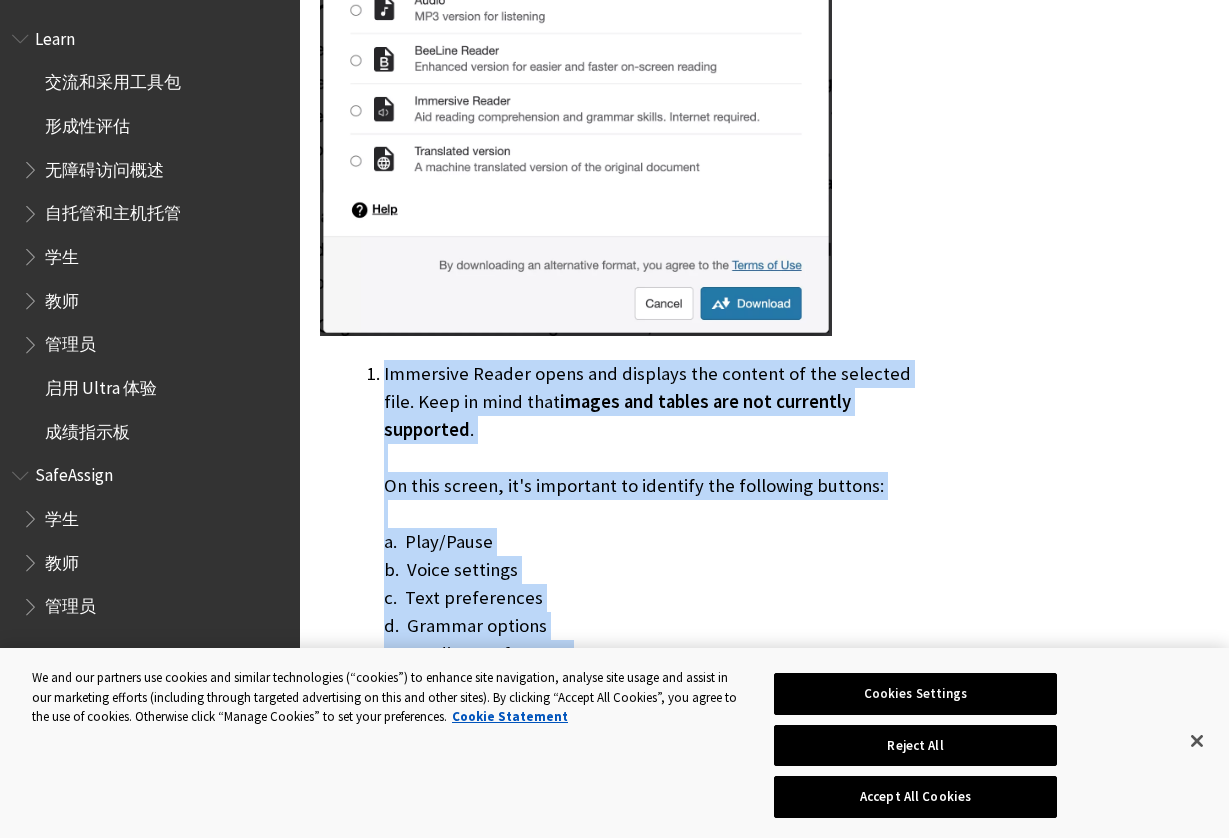 scroll, scrollTop: 5629, scrollLeft: 0, axis: vertical 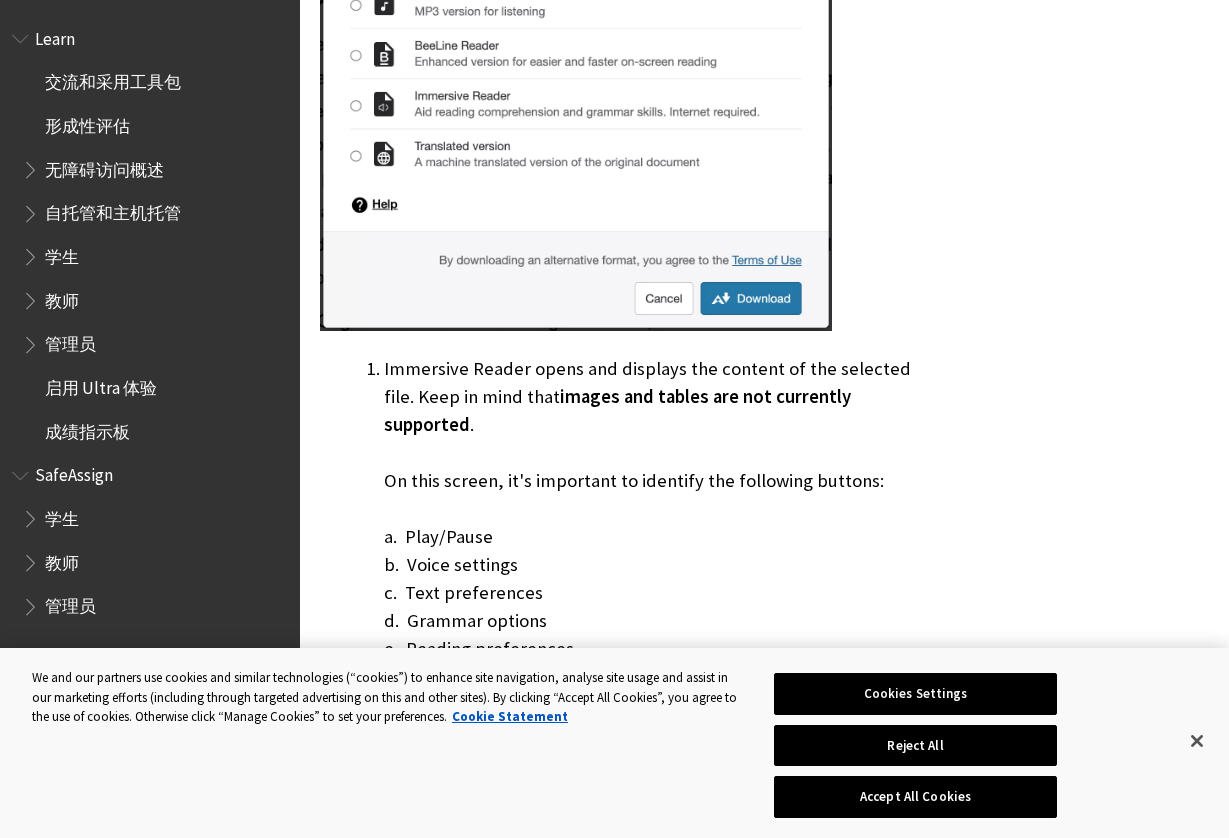 click on "Immersive Reader opens and displays the content of the selected file. Keep in mind that  images and tables are not currently supported . On this screen, it's important to identify the following buttons: a.  Play/Pause b.  Voice settings c.  Text preferences d.  Grammar options e.  Reading preferences" at bounding box center [648, 523] 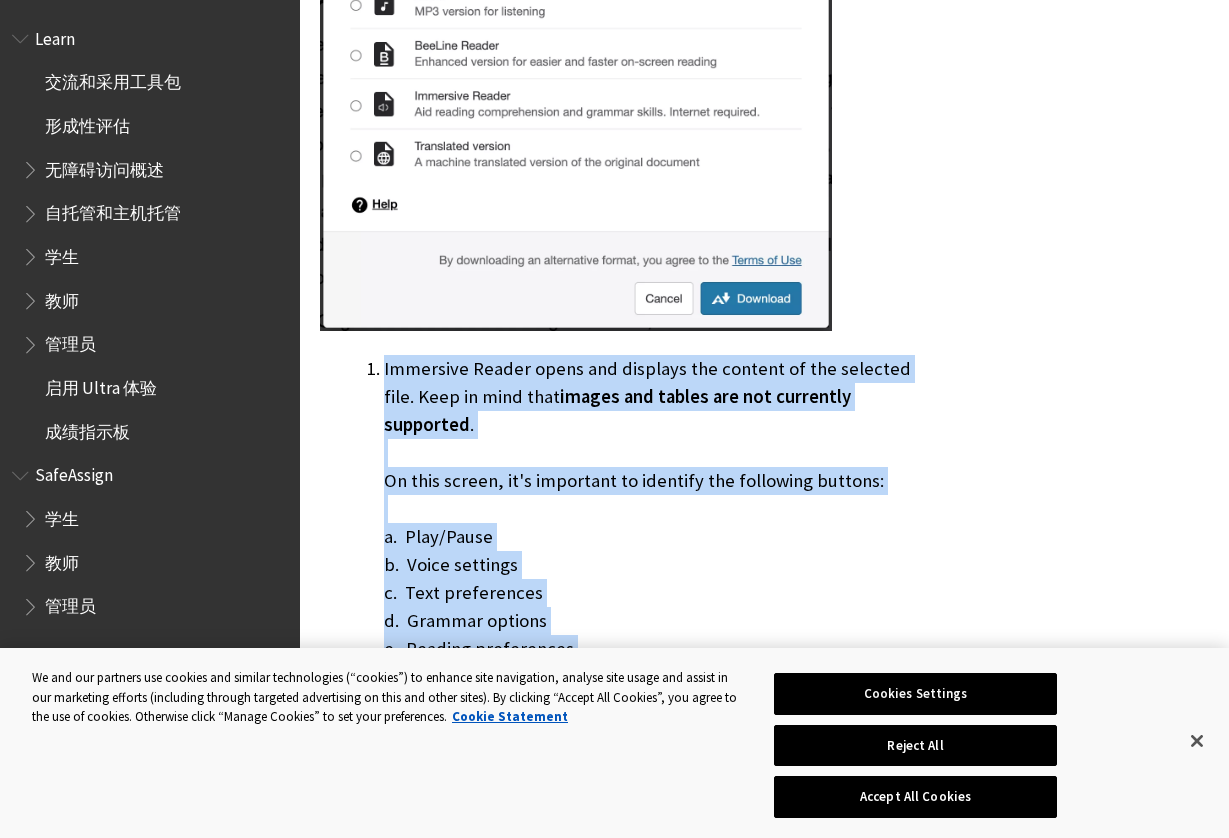 drag, startPoint x: 385, startPoint y: 273, endPoint x: 574, endPoint y: 572, distance: 353.7259 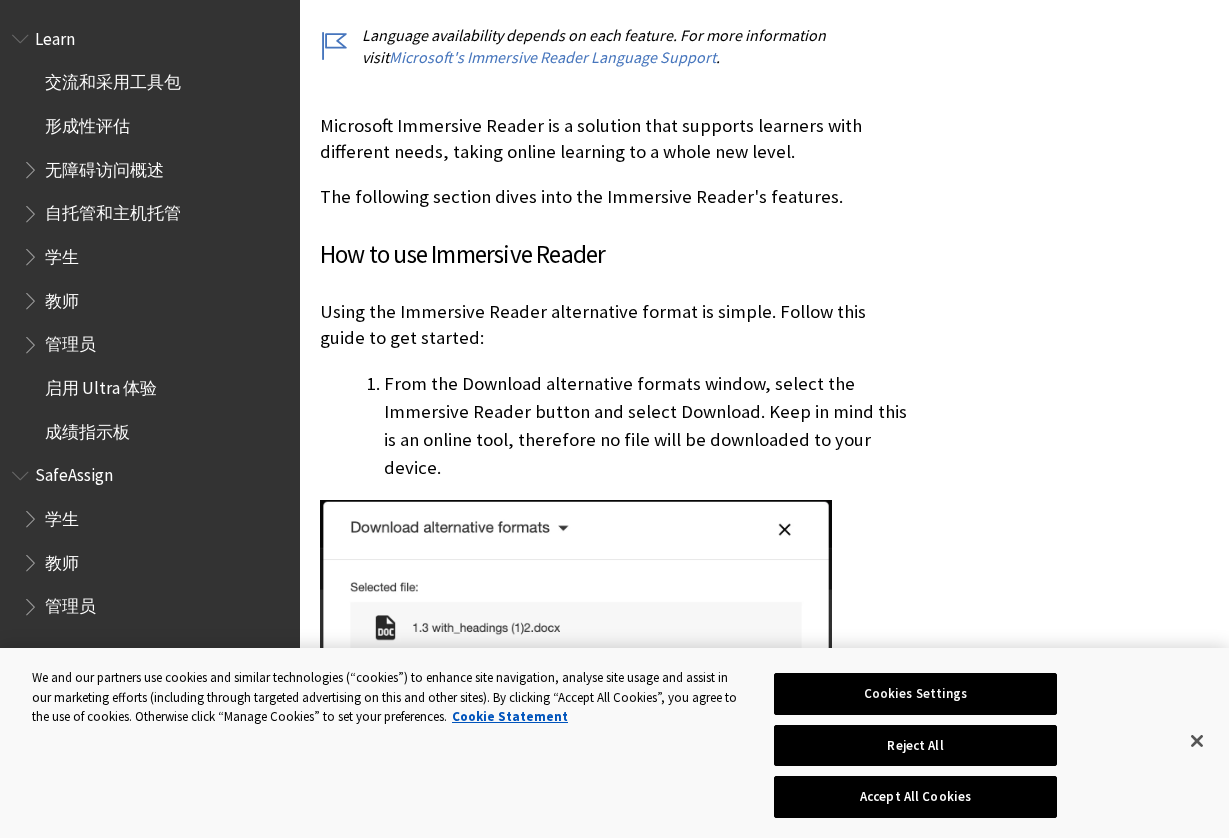 scroll, scrollTop: 4620, scrollLeft: 0, axis: vertical 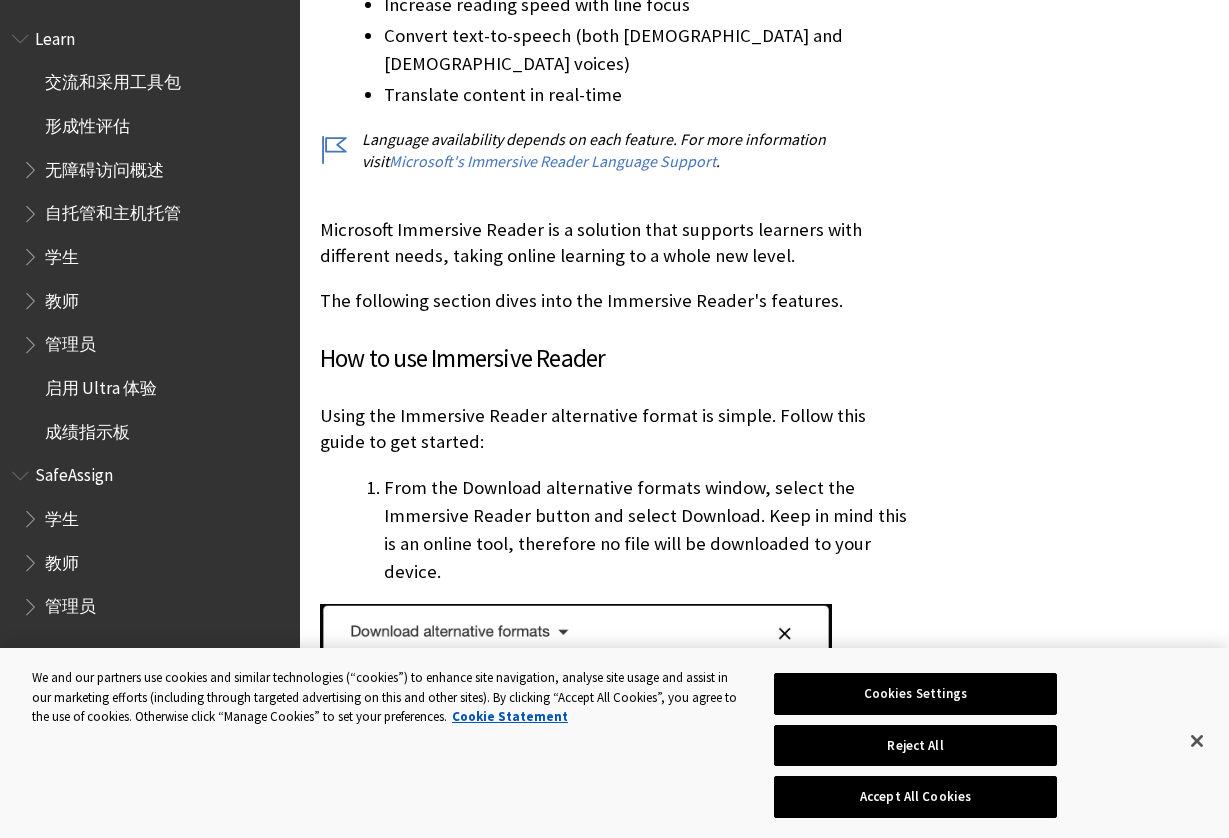click on "How to use Immersive Reader" at bounding box center [616, 359] 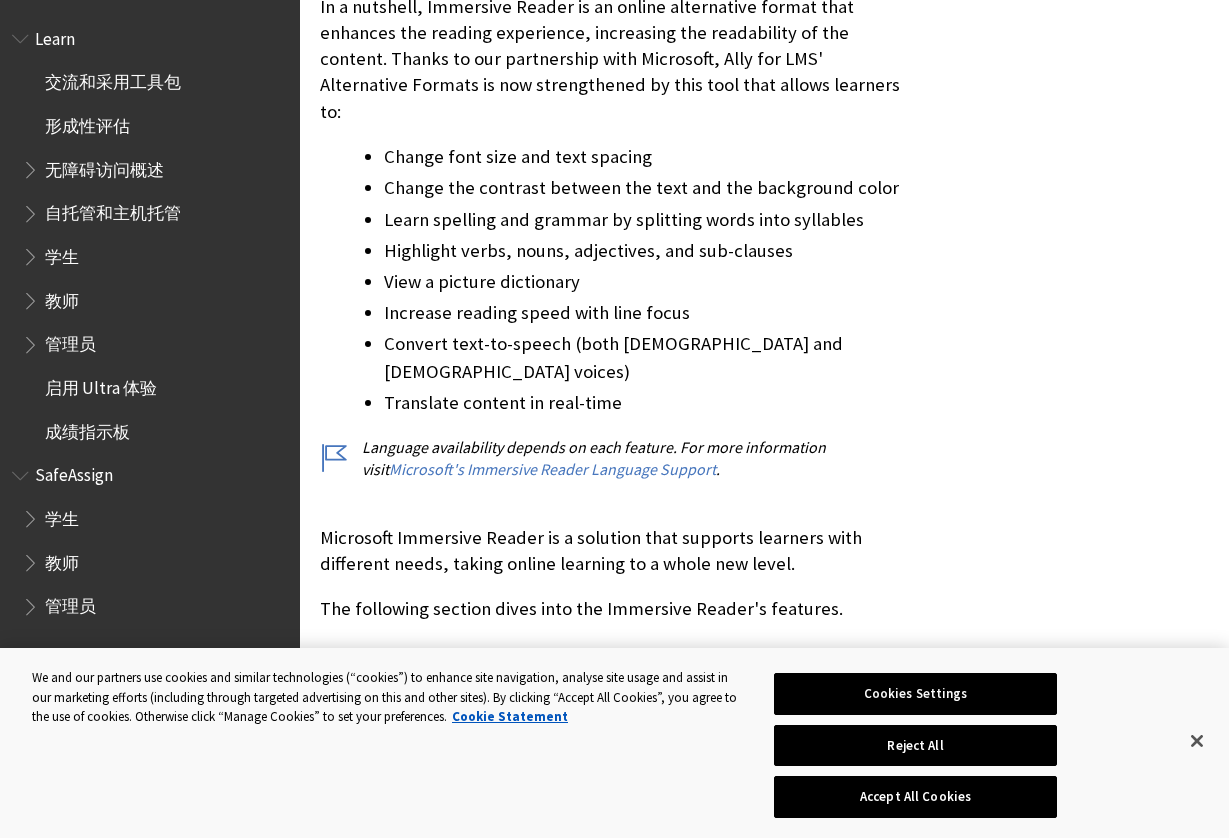 scroll, scrollTop: 4311, scrollLeft: 0, axis: vertical 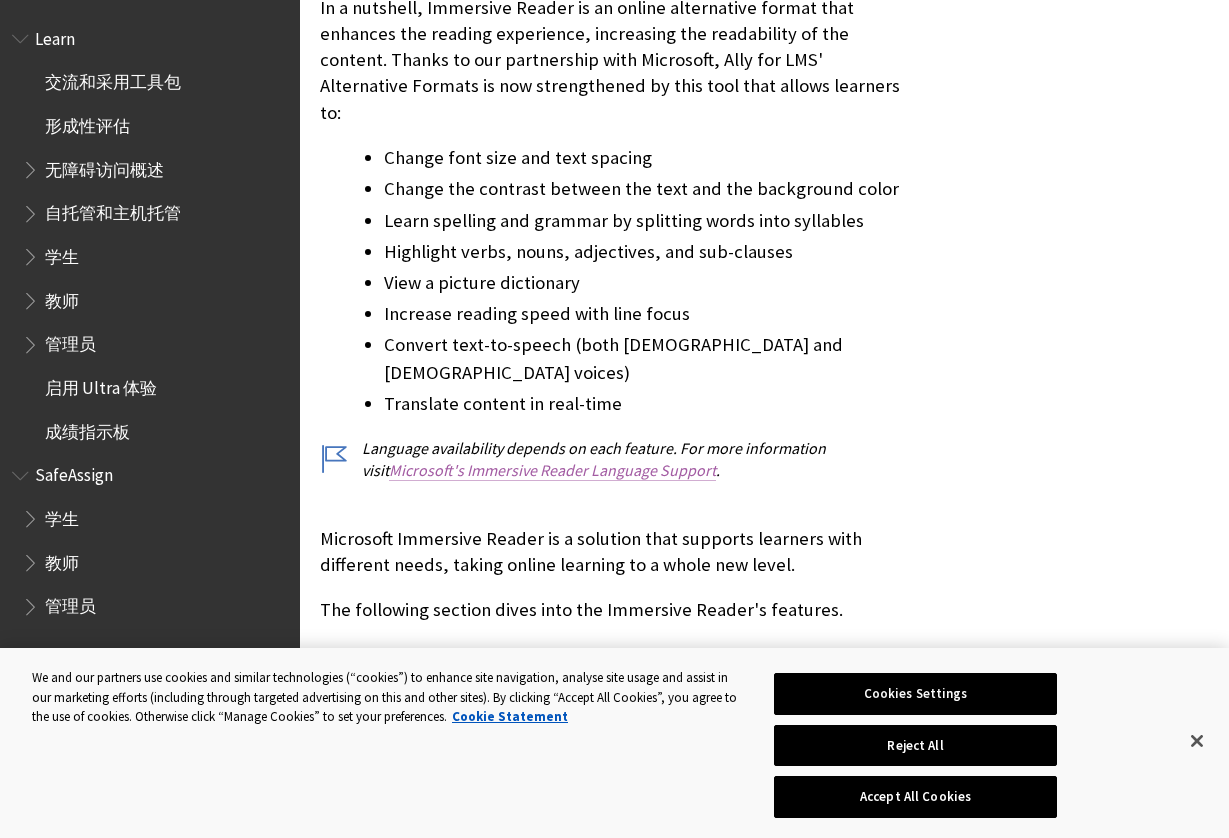 click on "Microsoft's Immersive Reader Language Support" at bounding box center [552, 470] 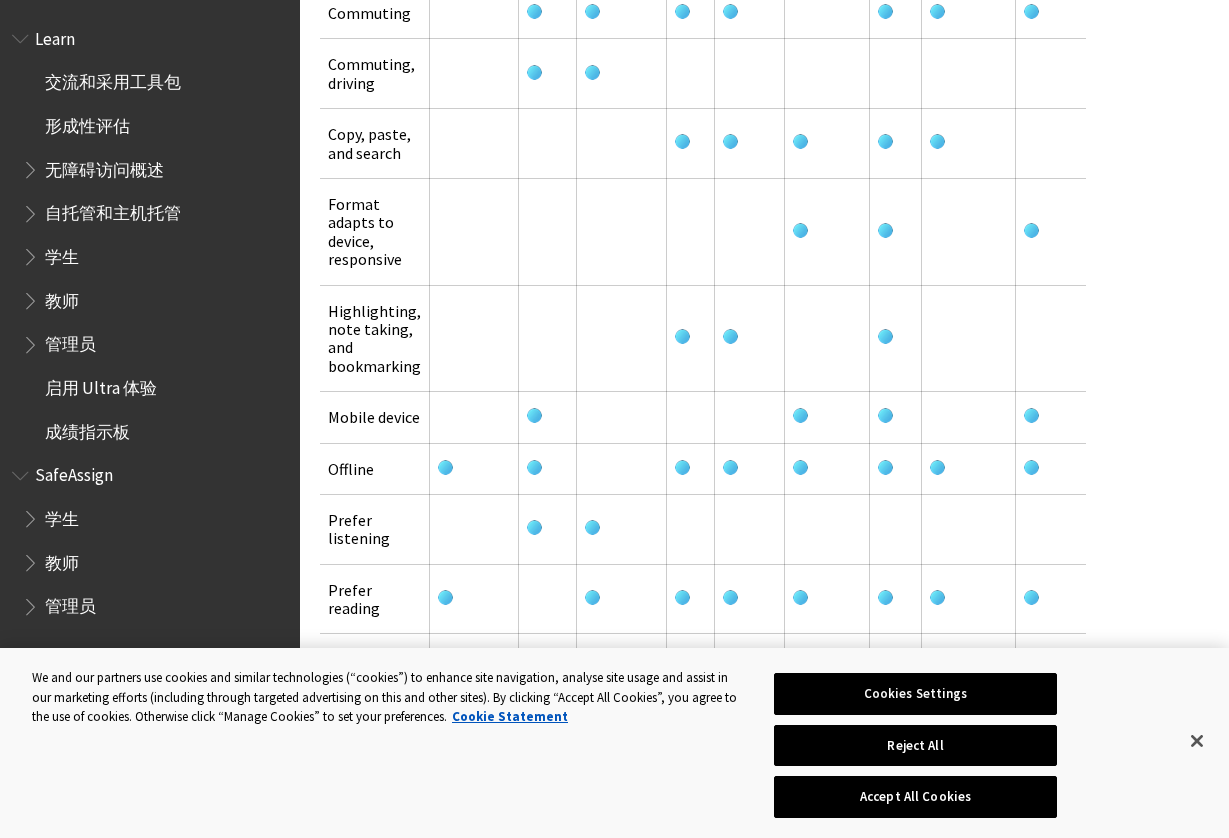 scroll, scrollTop: 2931, scrollLeft: 0, axis: vertical 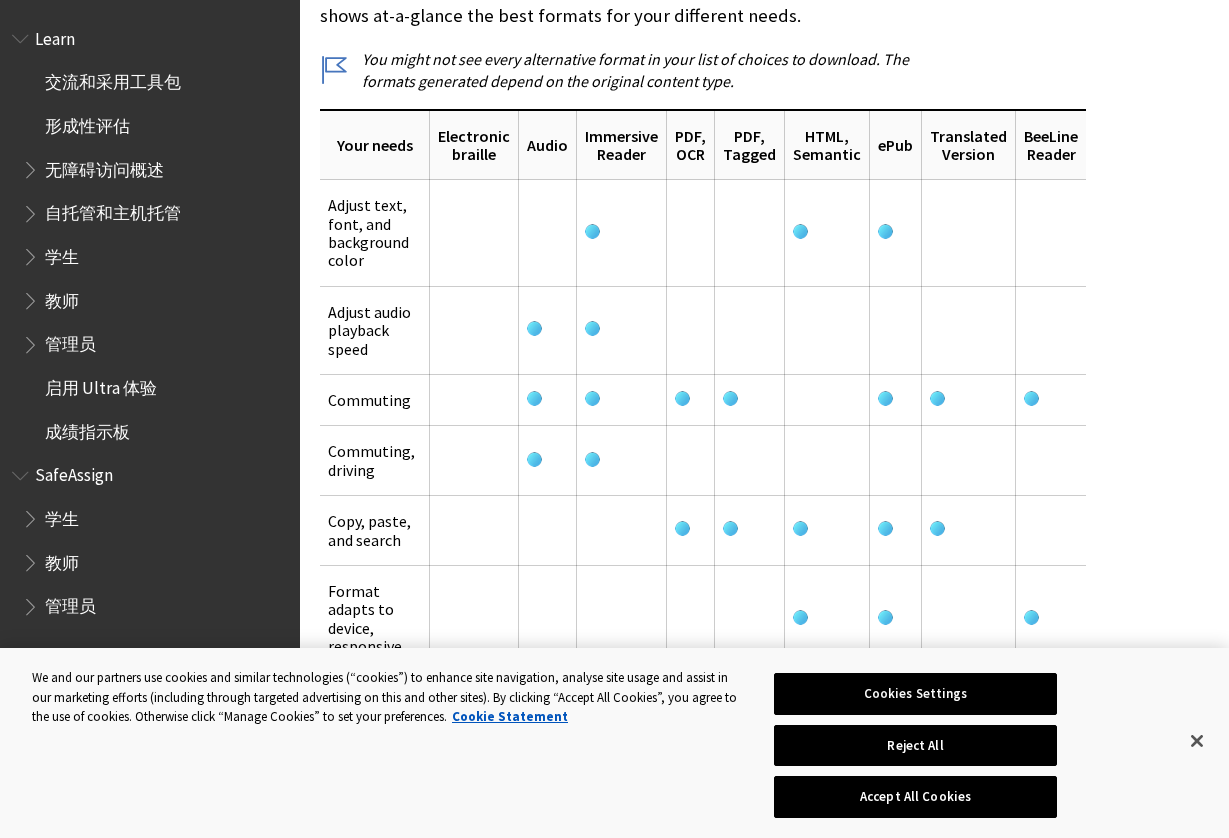 click on "Not sure what format to download? Let us help you decide. This table shows at-a-glance the best formats for your different needs." at bounding box center [616, 3] 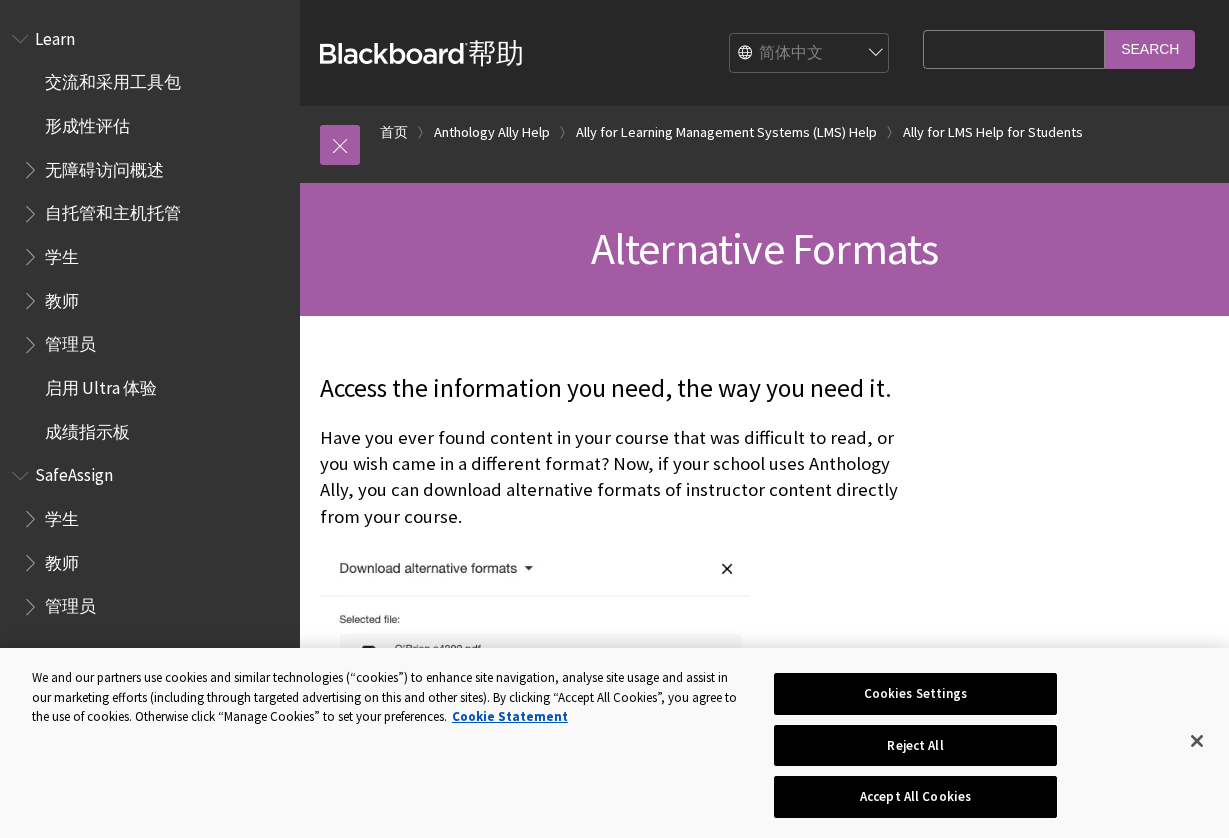 scroll, scrollTop: 0, scrollLeft: 0, axis: both 